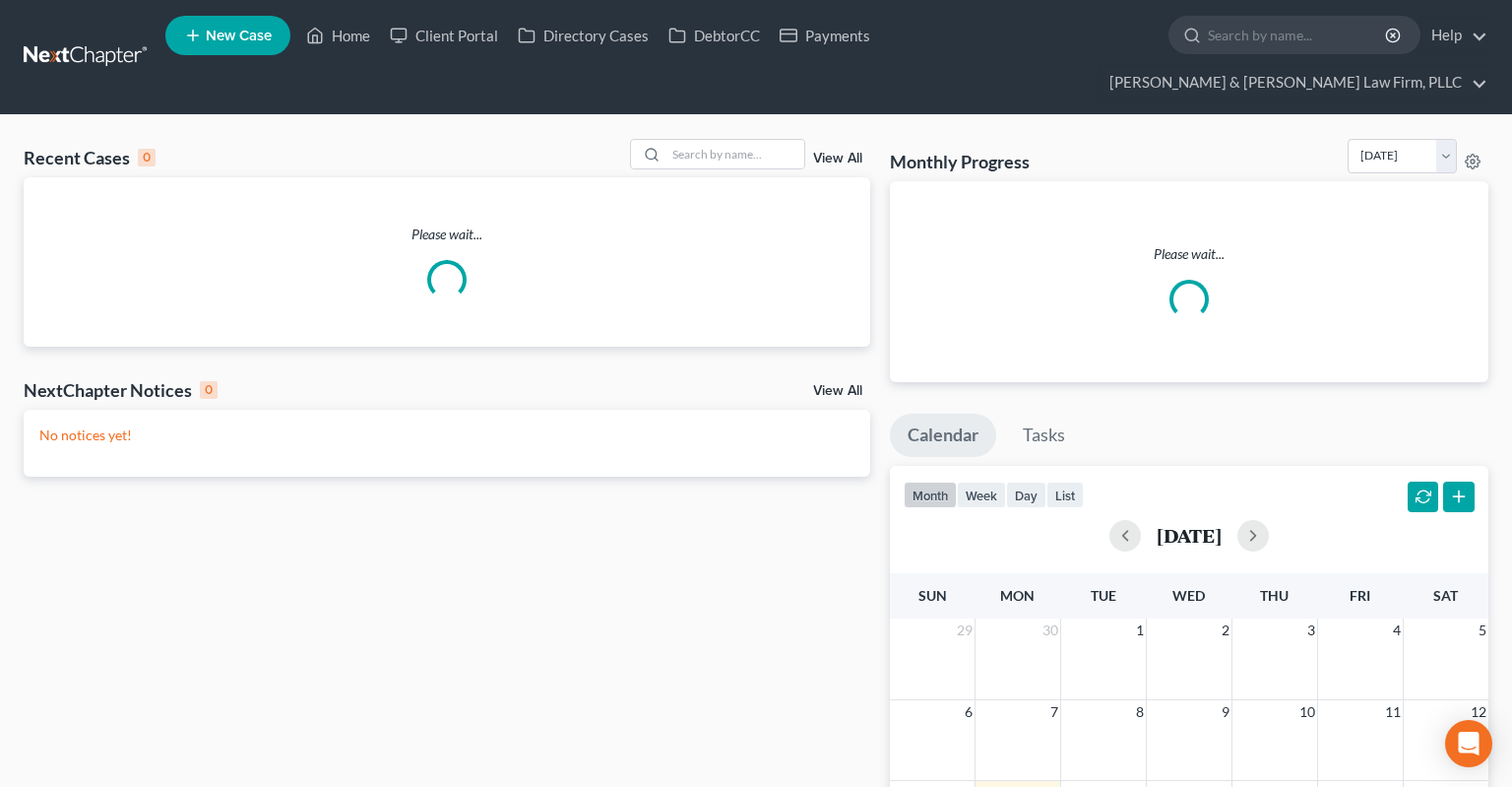 scroll, scrollTop: 0, scrollLeft: 0, axis: both 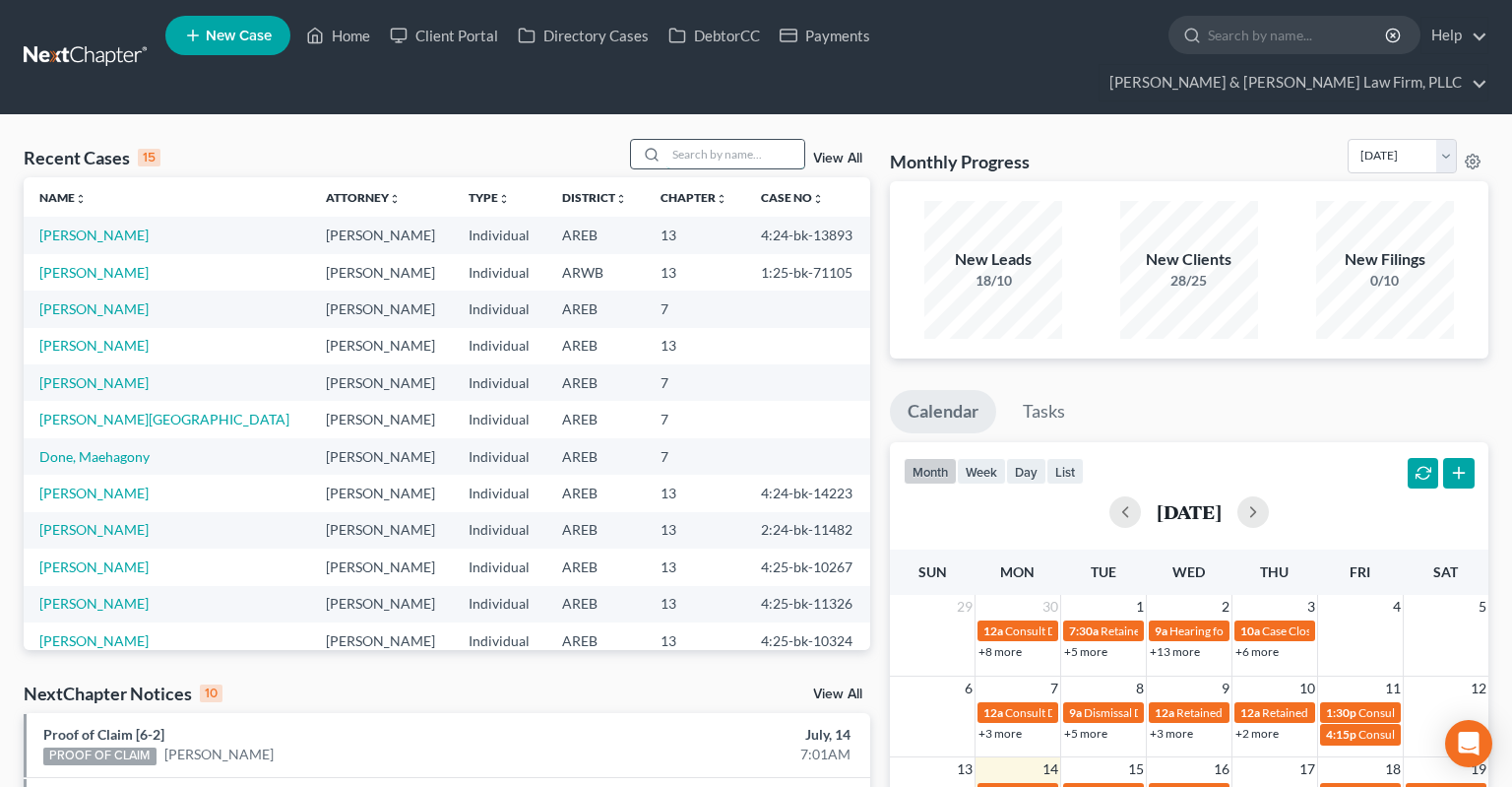 click at bounding box center (735, 154) 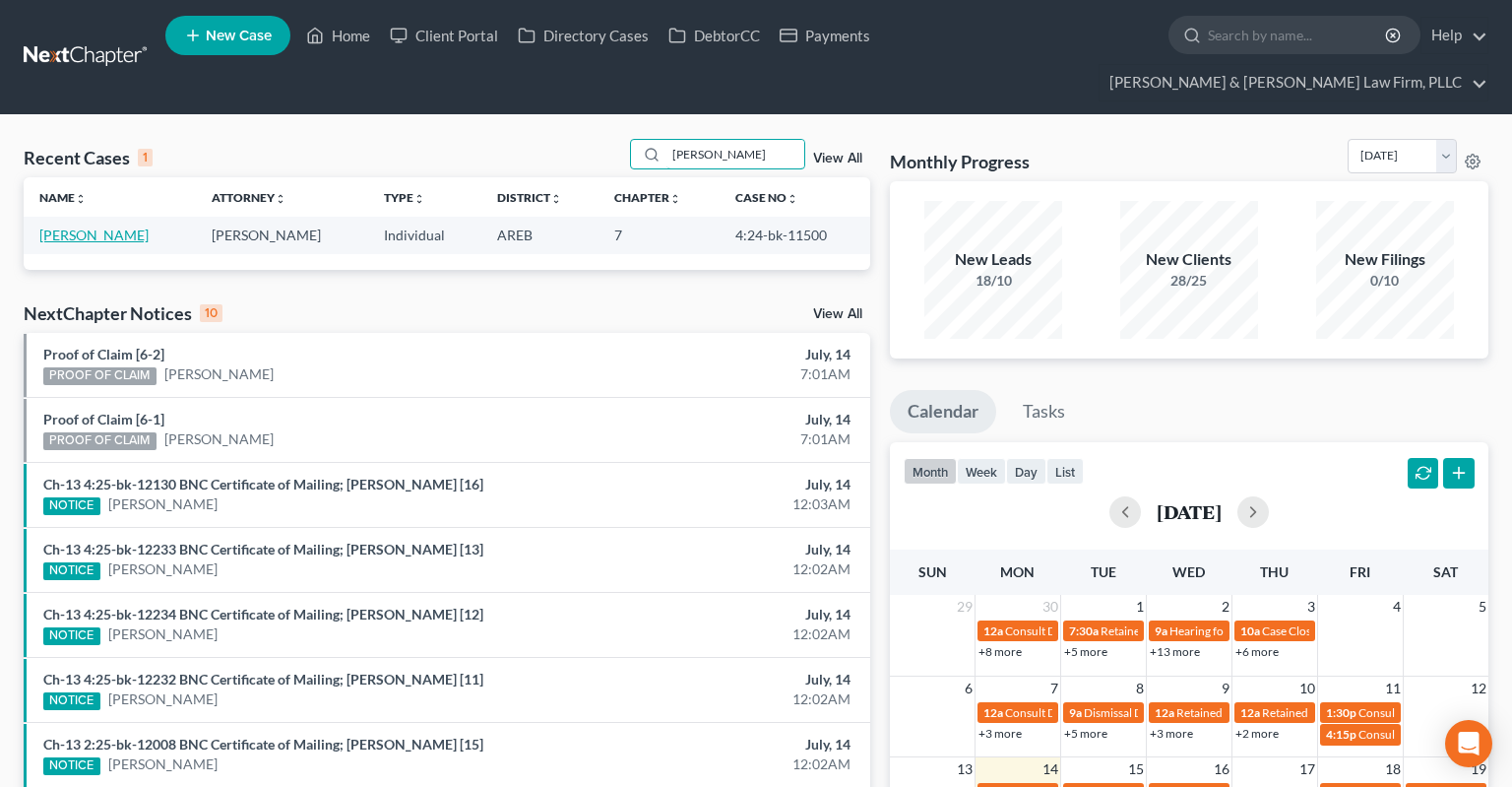 type on "[PERSON_NAME]" 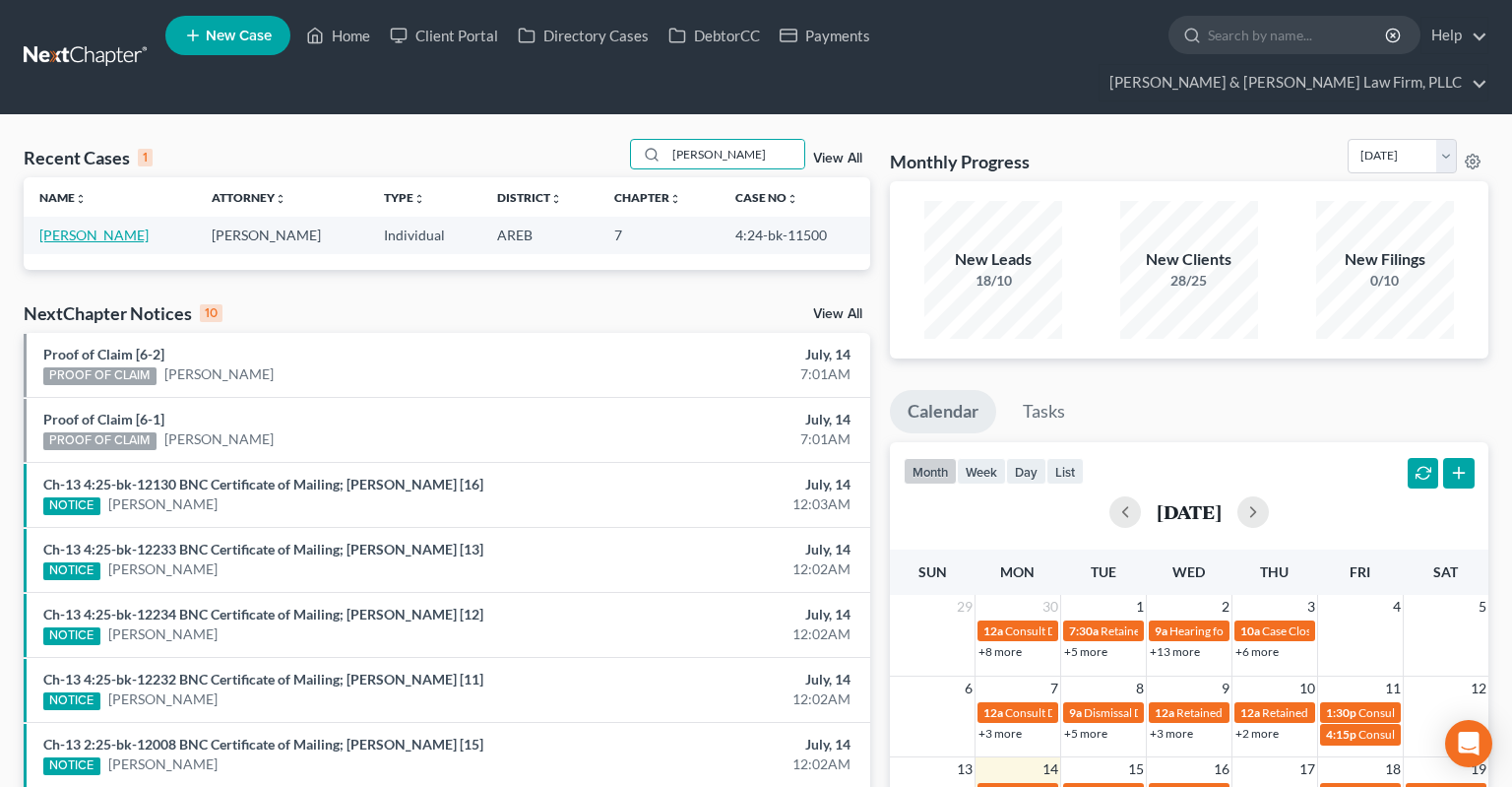 click on "[PERSON_NAME]" at bounding box center [94, 234] 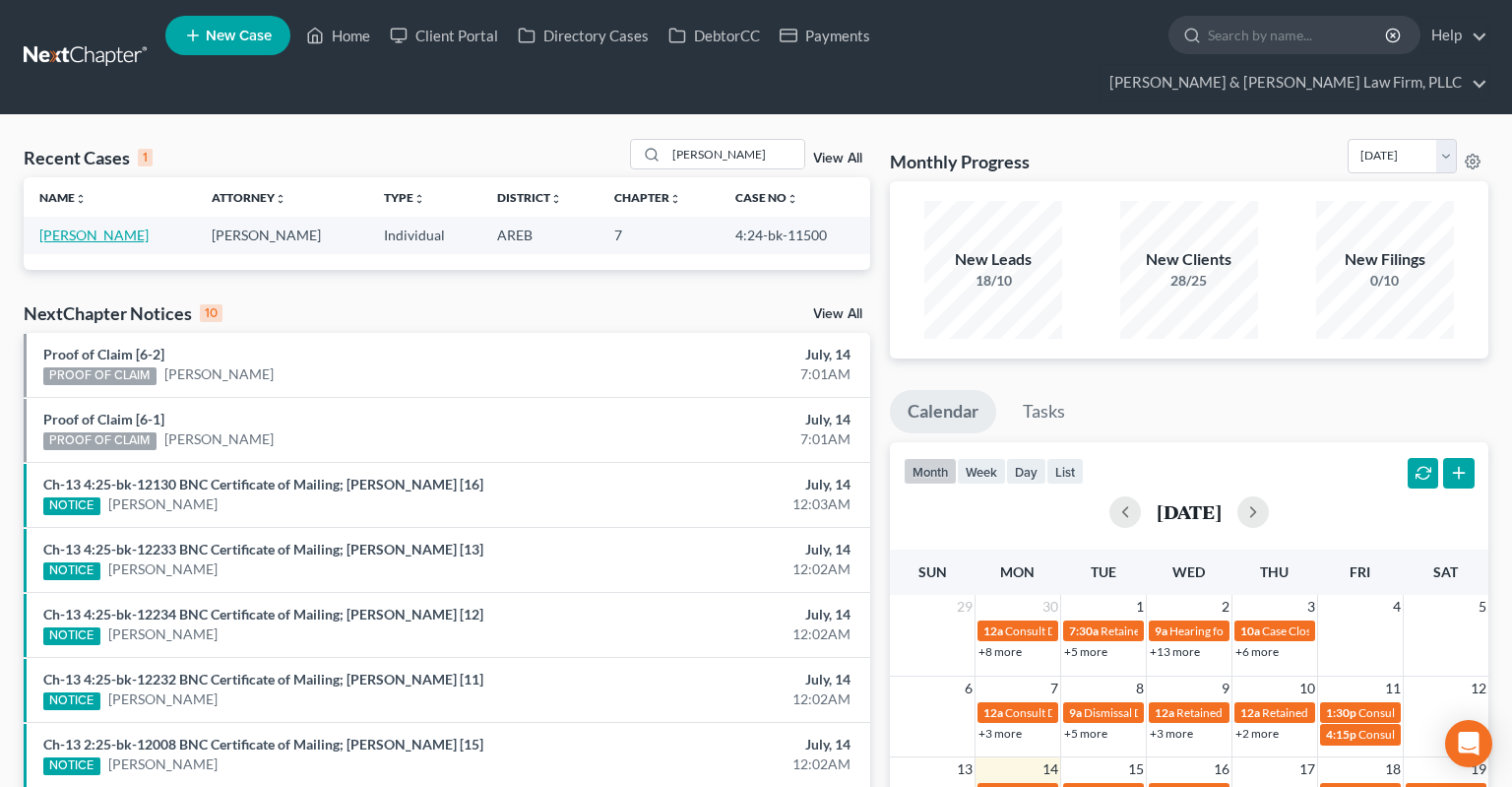 select on "4" 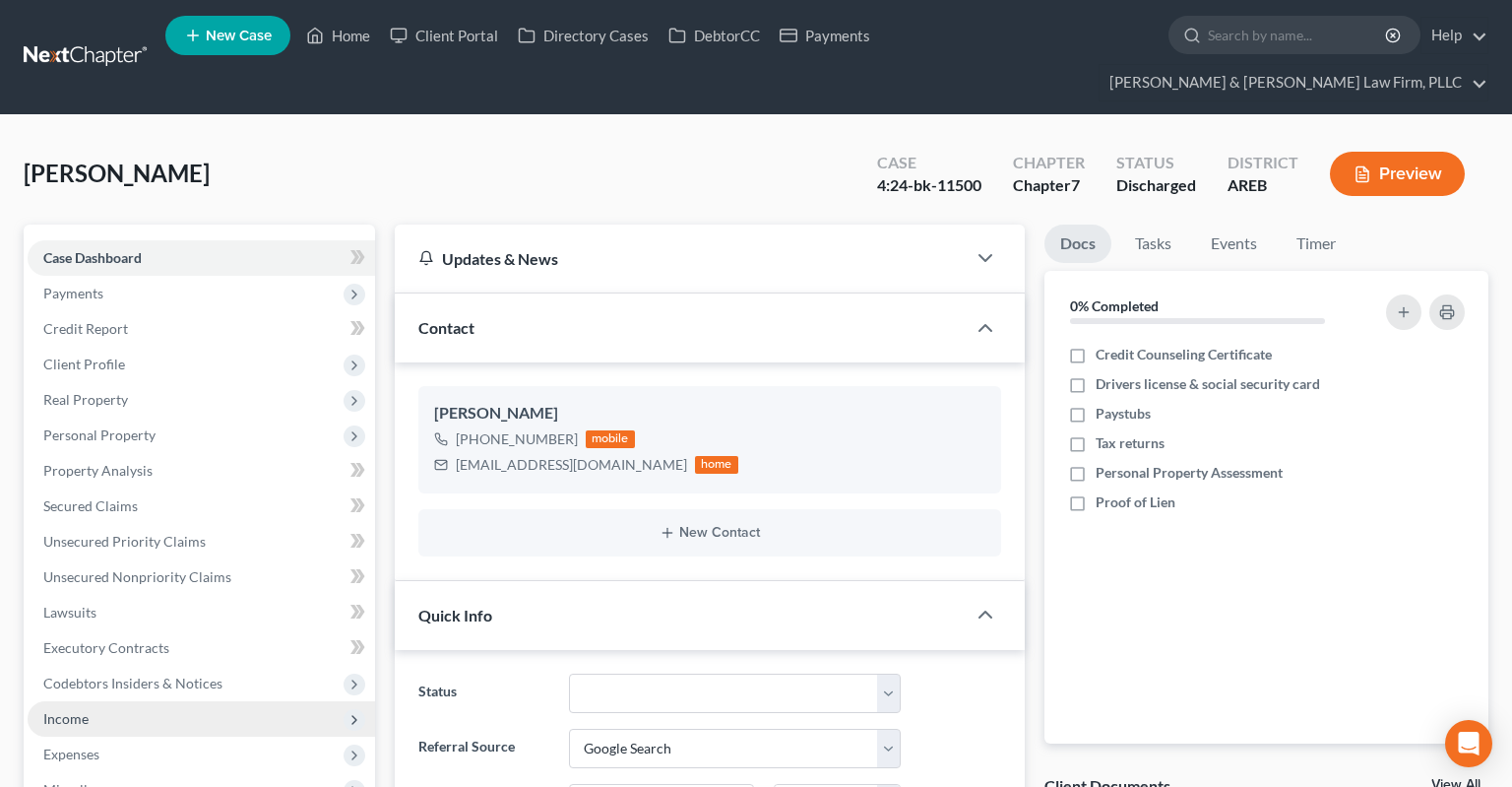 scroll, scrollTop: 208, scrollLeft: 0, axis: vertical 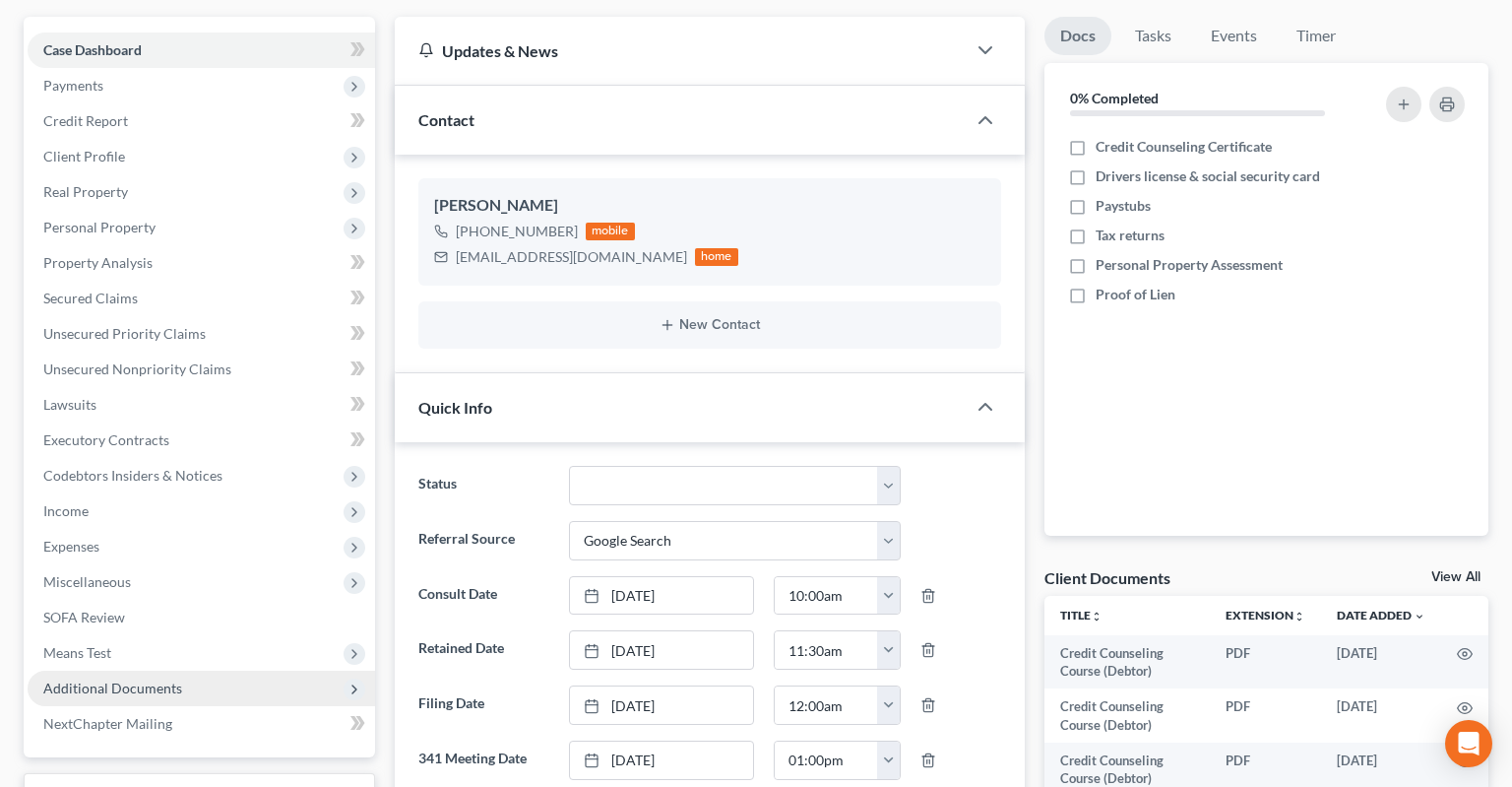 click on "Additional Documents" at bounding box center (201, 689) 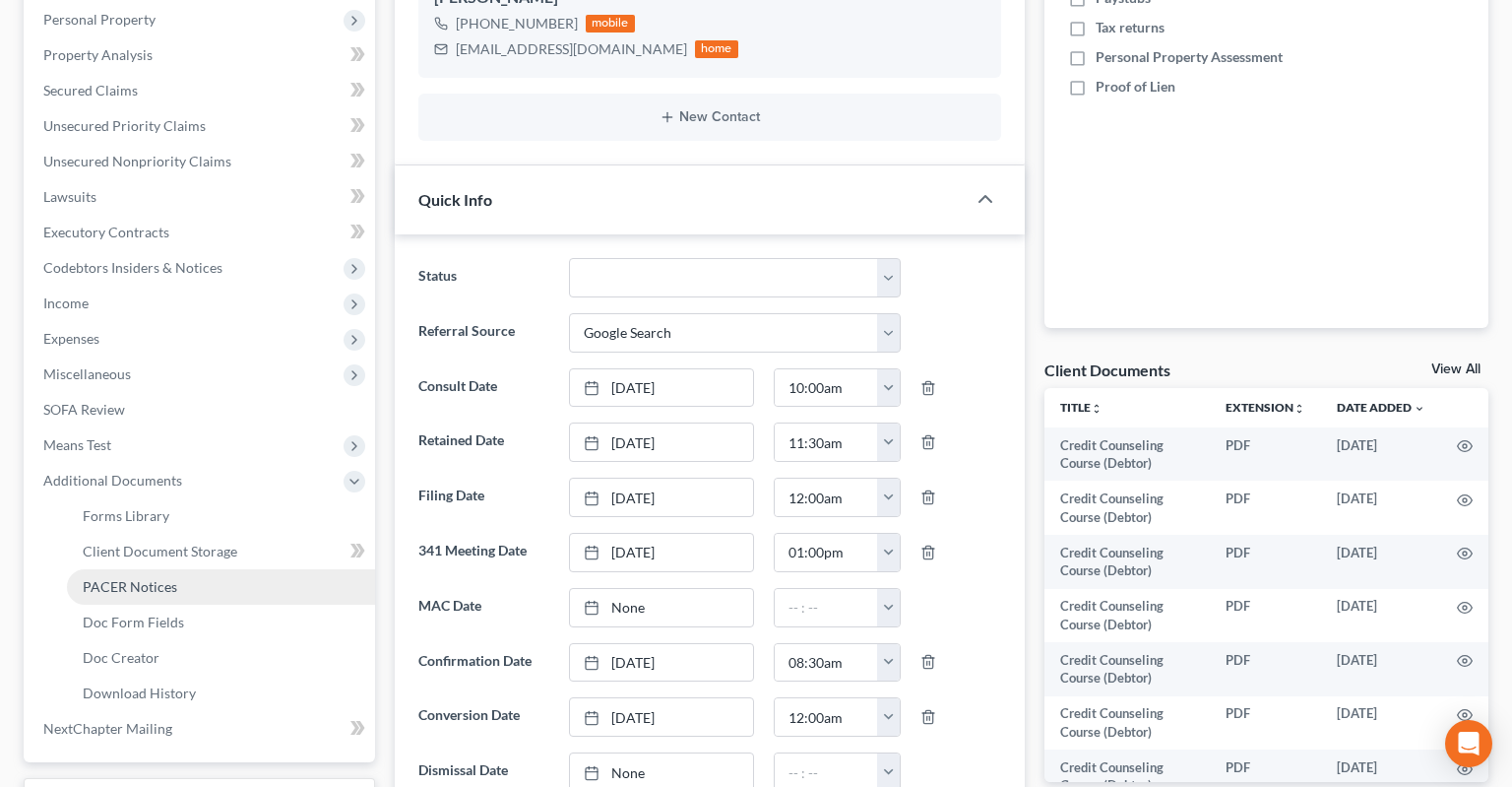 click on "PACER Notices" at bounding box center [220, 587] 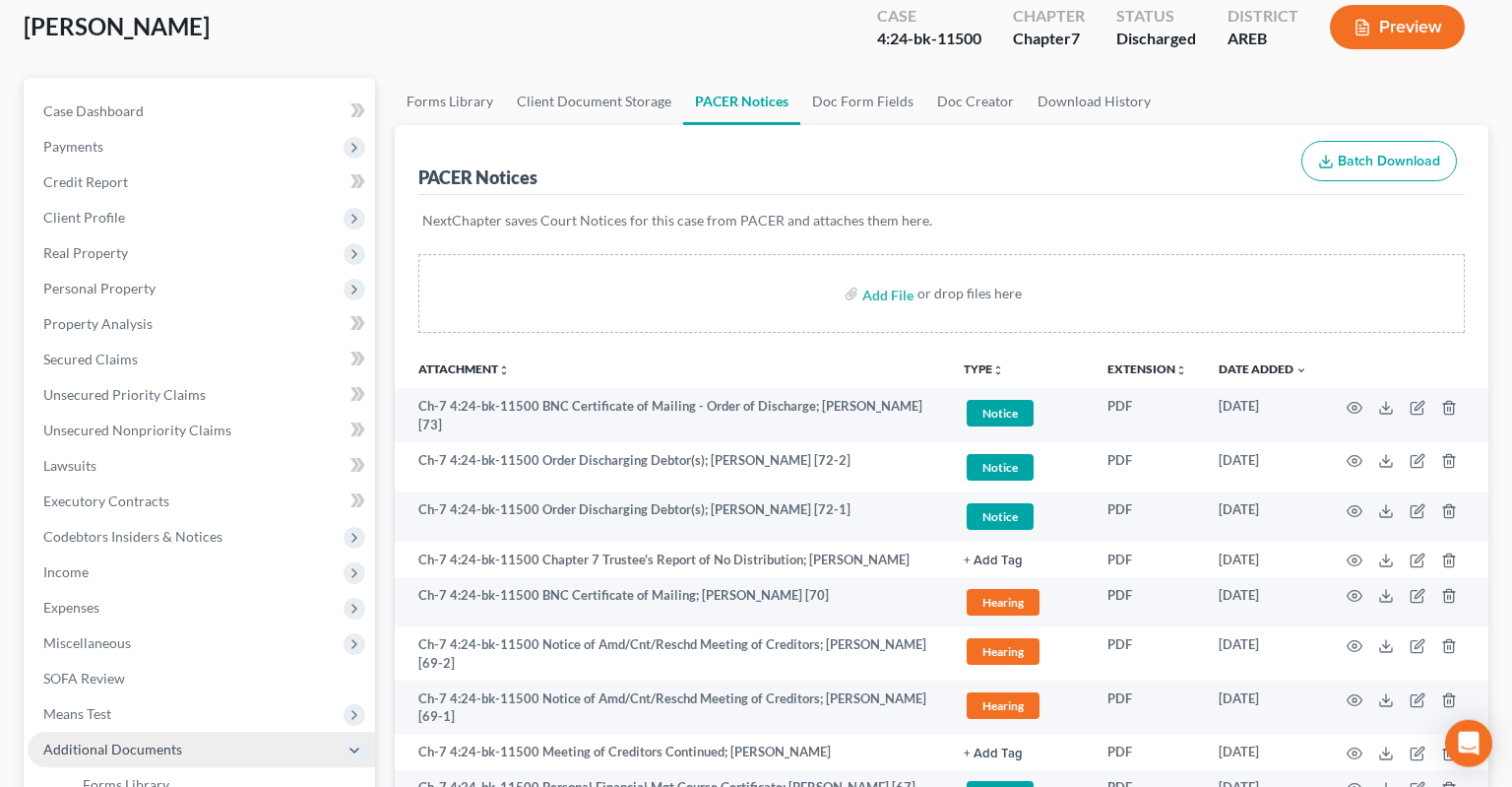 scroll, scrollTop: 311, scrollLeft: 0, axis: vertical 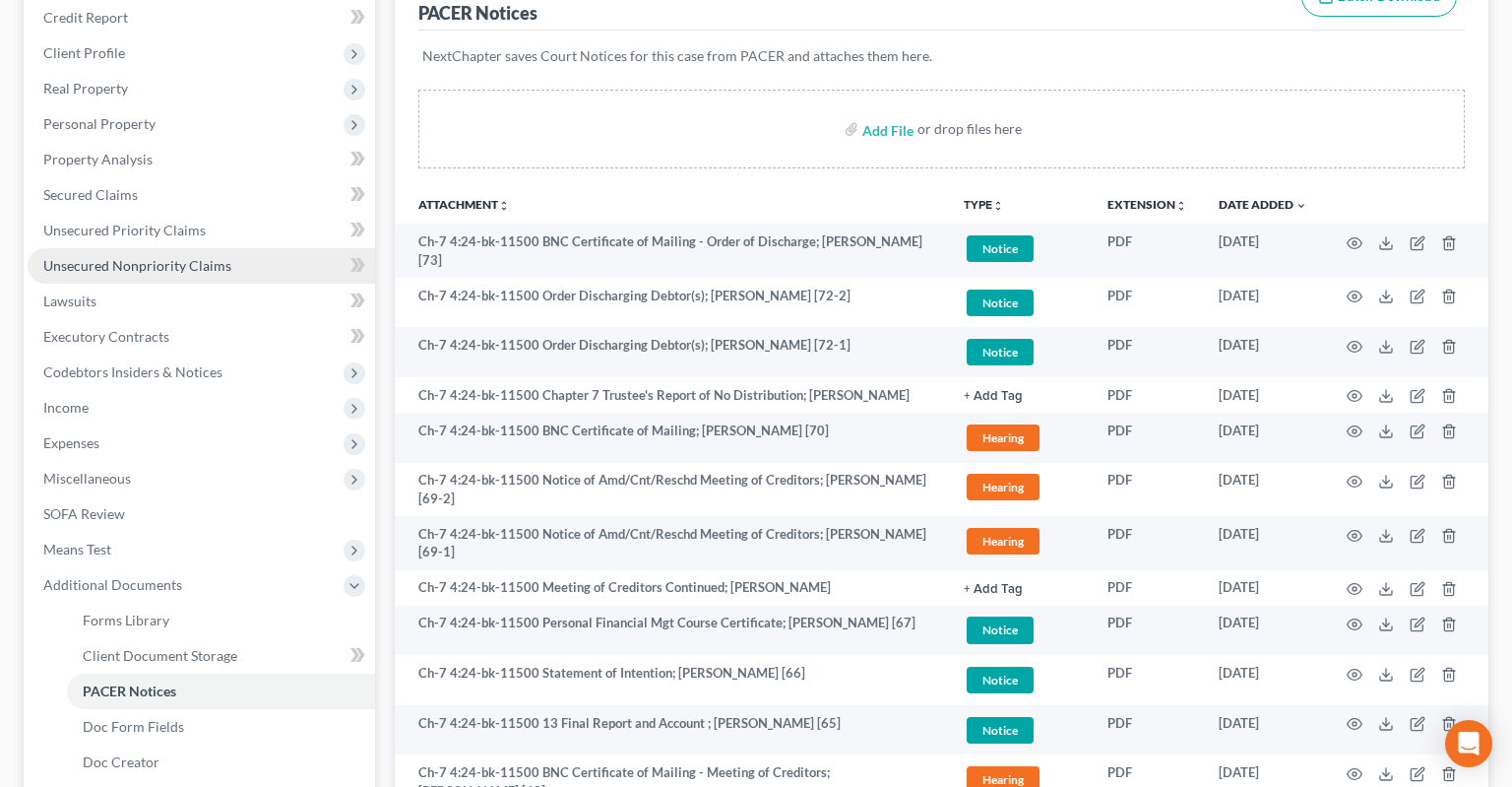 click on "Unsecured Nonpriority Claims" at bounding box center (201, 266) 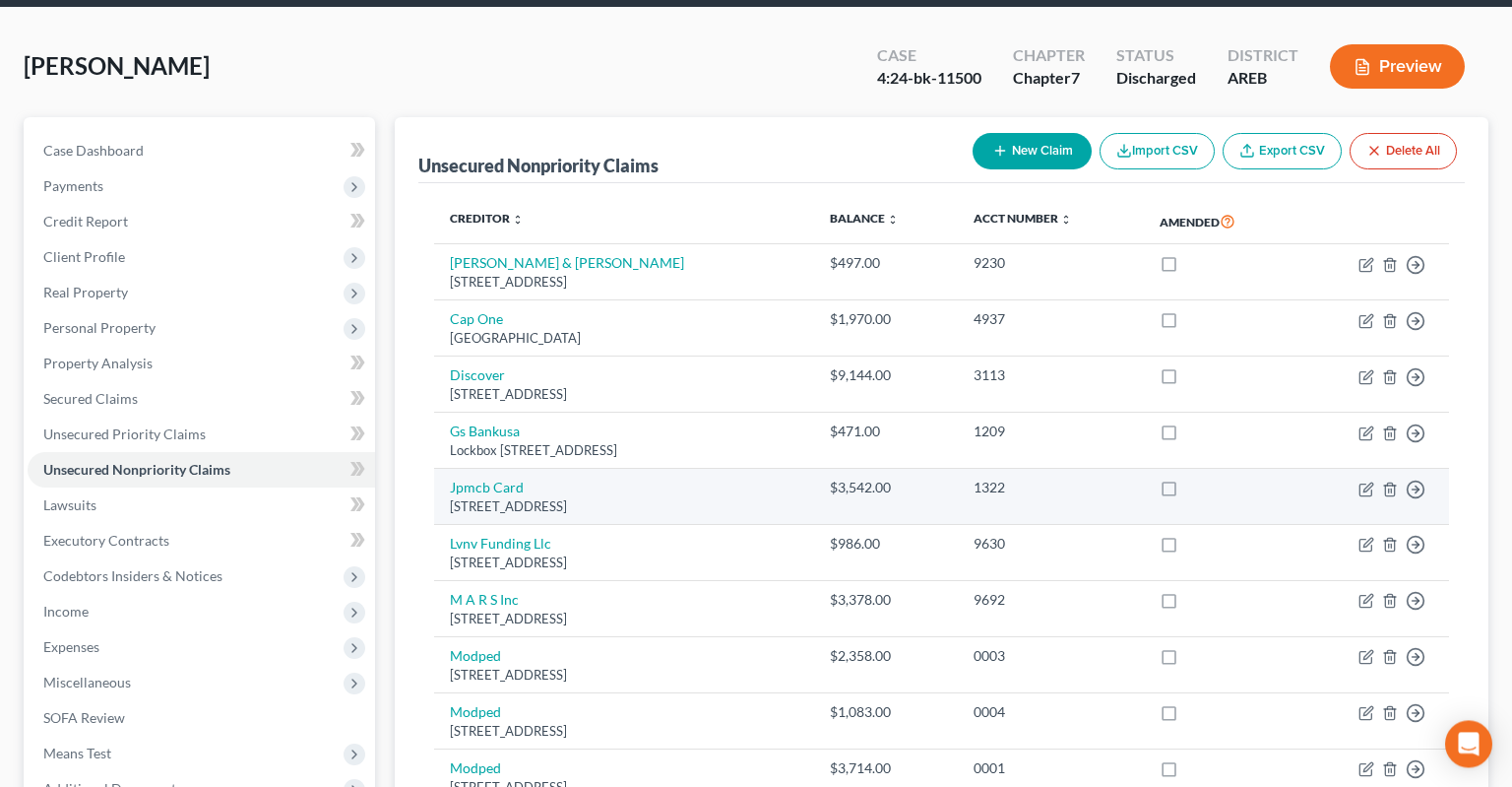 scroll, scrollTop: 208, scrollLeft: 0, axis: vertical 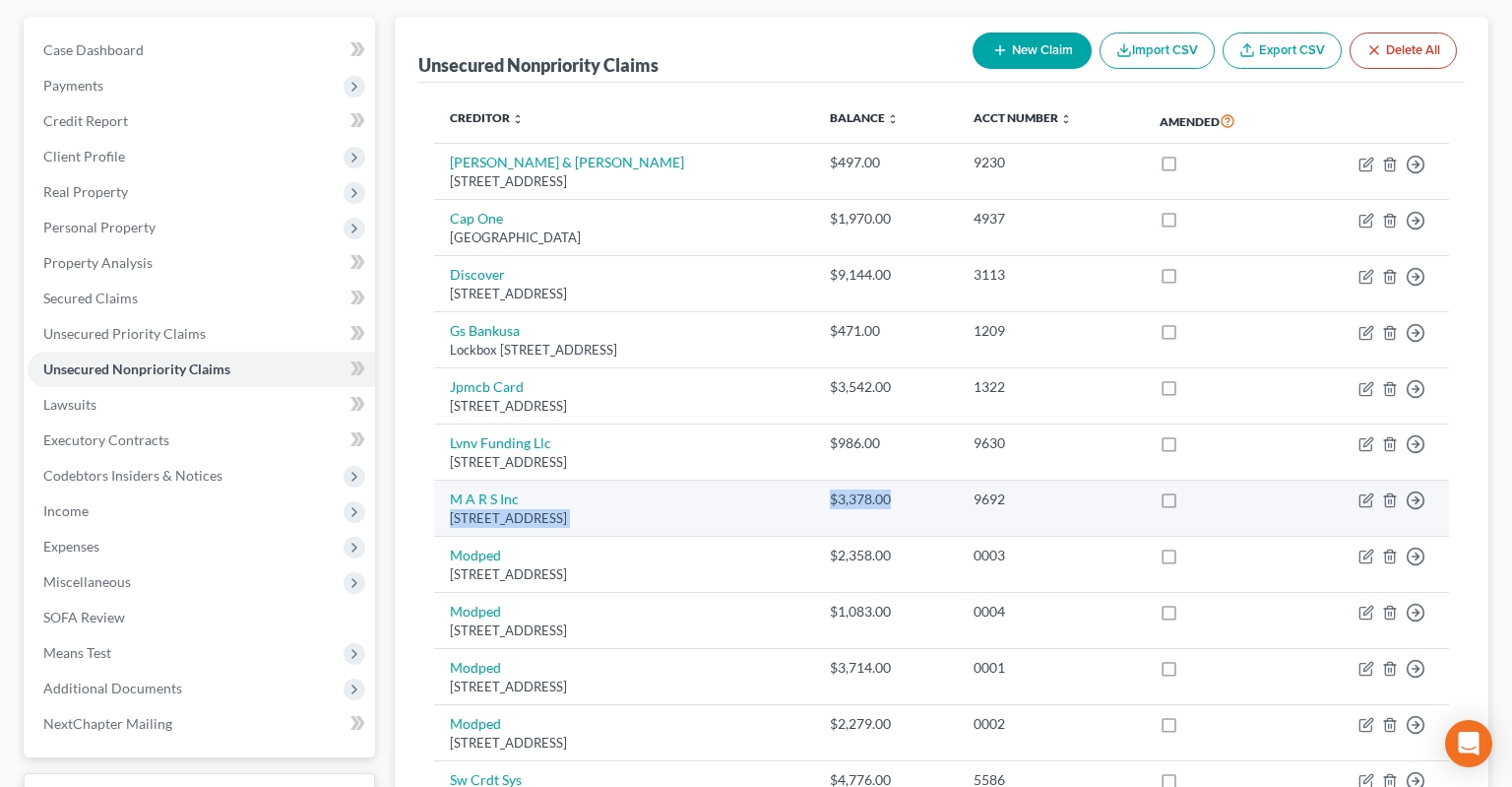 drag, startPoint x: 864, startPoint y: 458, endPoint x: 978, endPoint y: 464, distance: 114.15779 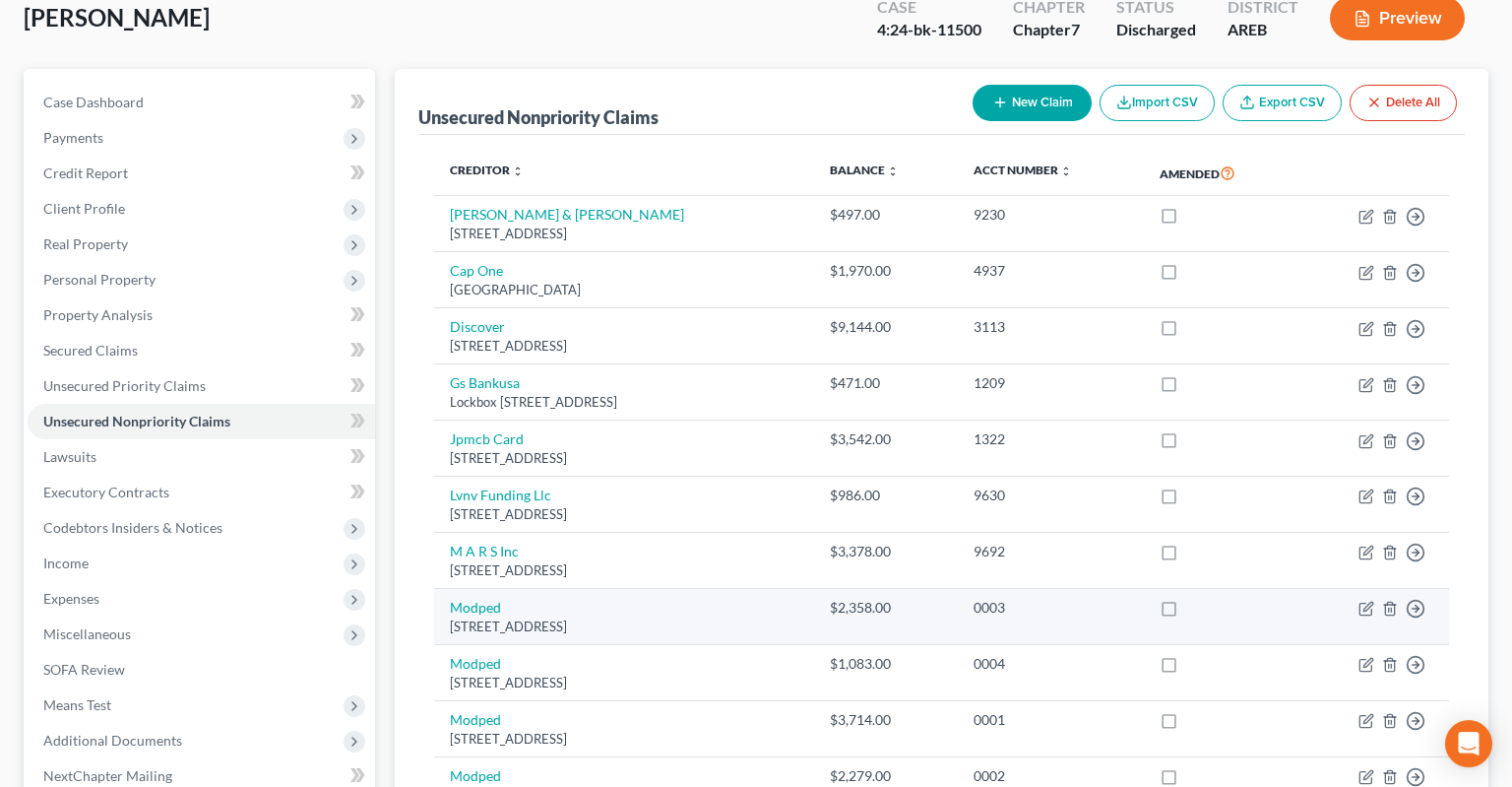 scroll, scrollTop: 311, scrollLeft: 0, axis: vertical 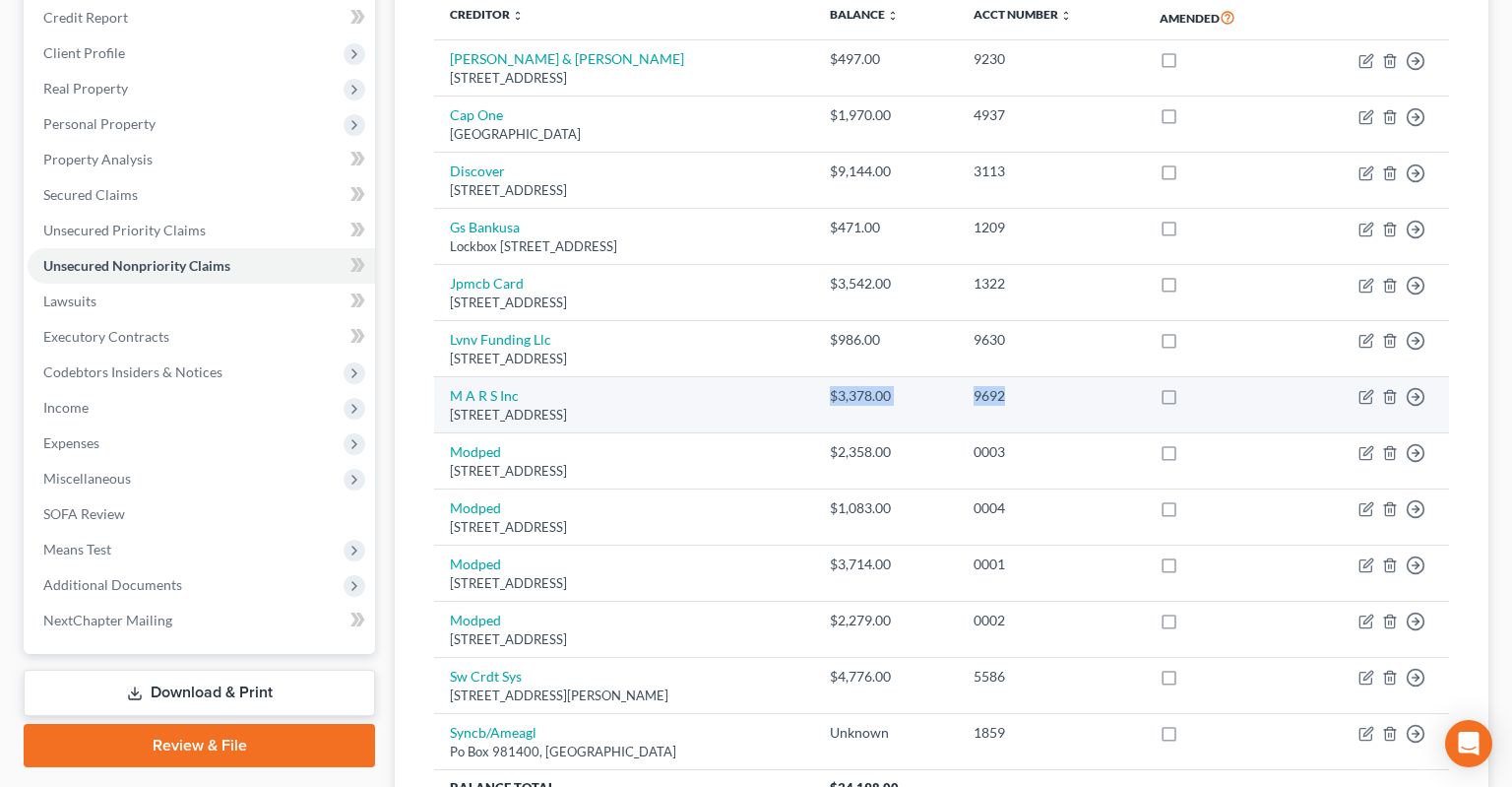 drag, startPoint x: 904, startPoint y: 358, endPoint x: 1077, endPoint y: 361, distance: 173.02601 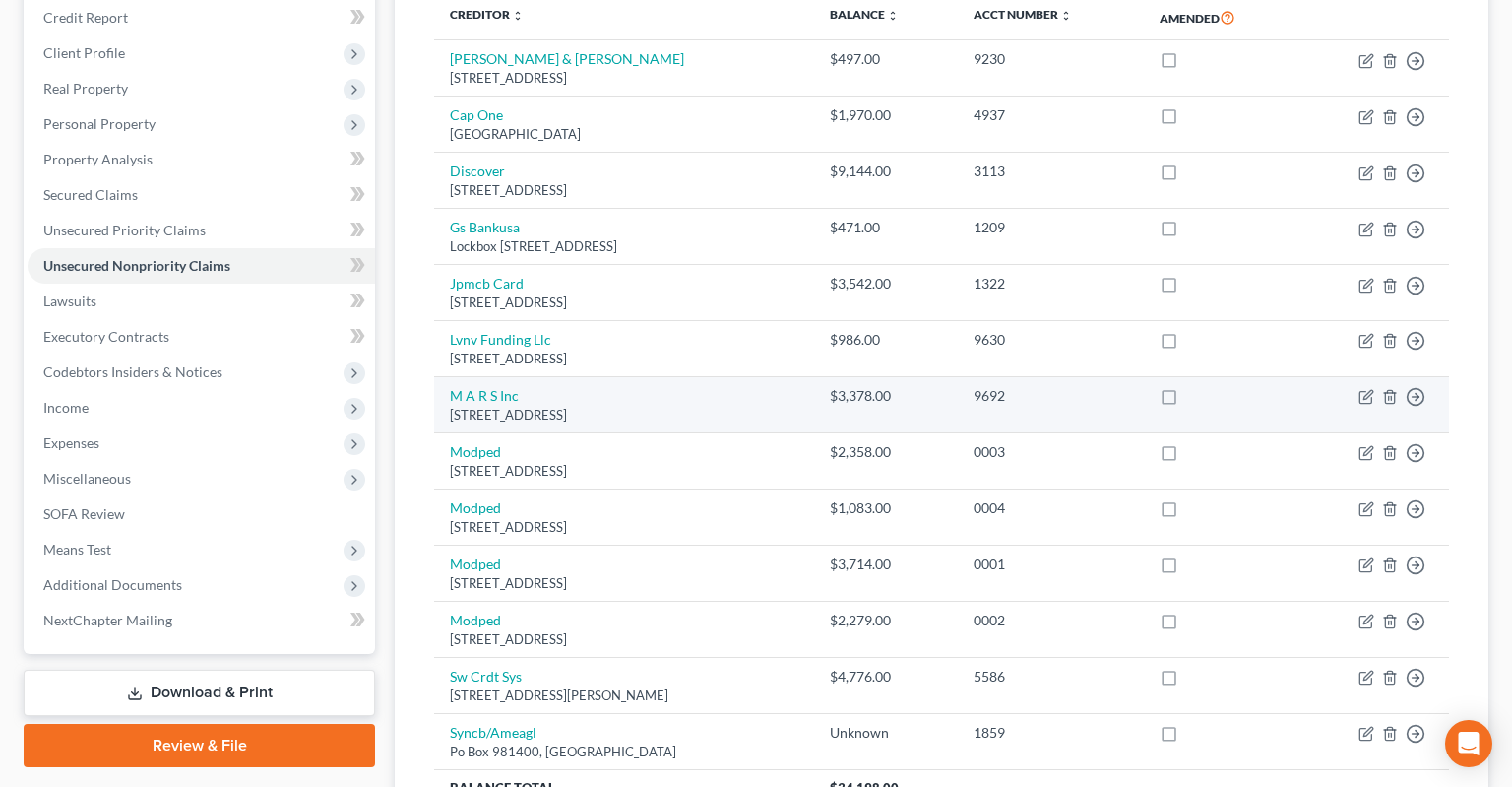 click on "$3,378.00" at bounding box center (886, 405) 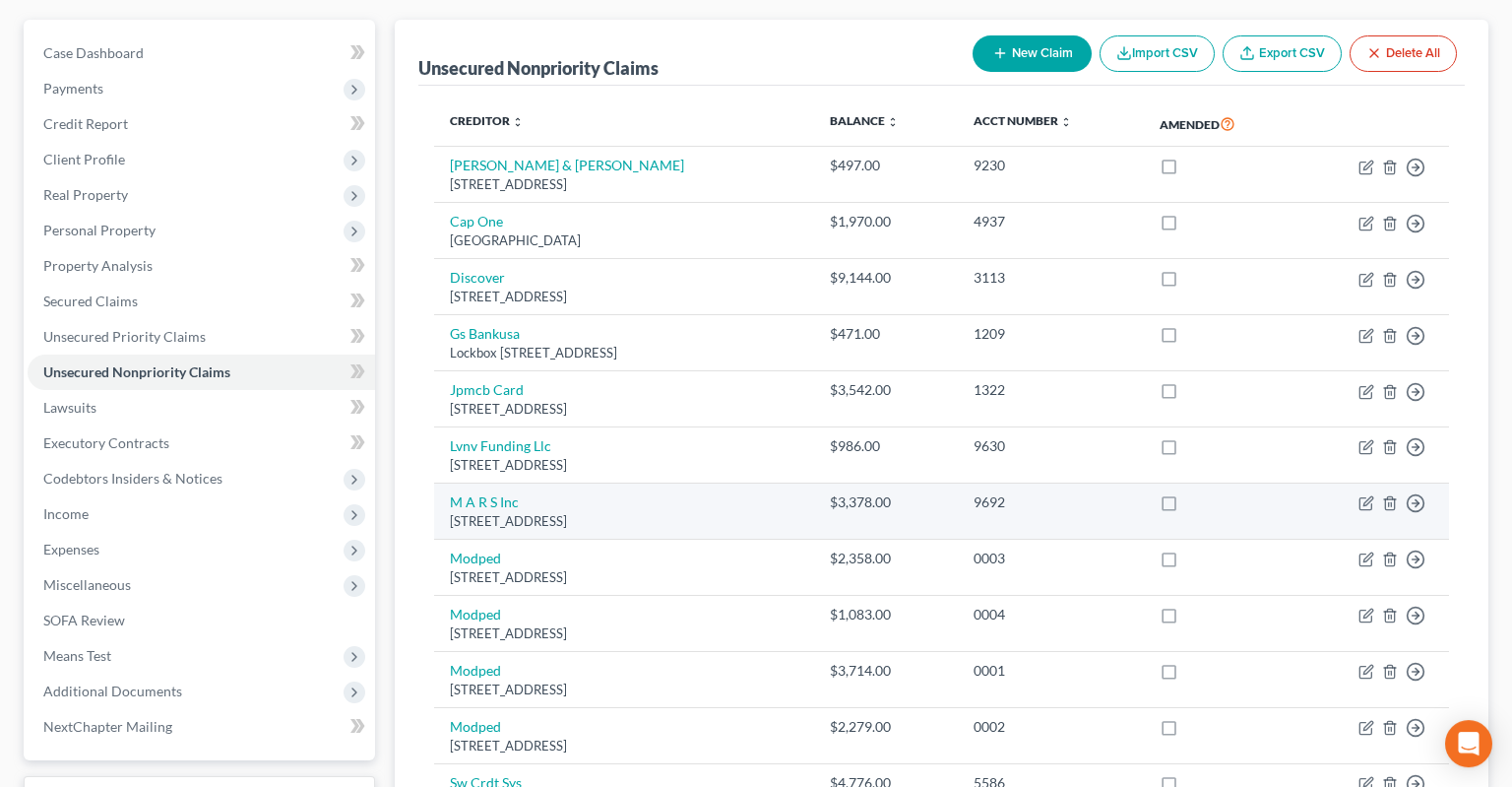 scroll, scrollTop: 311, scrollLeft: 0, axis: vertical 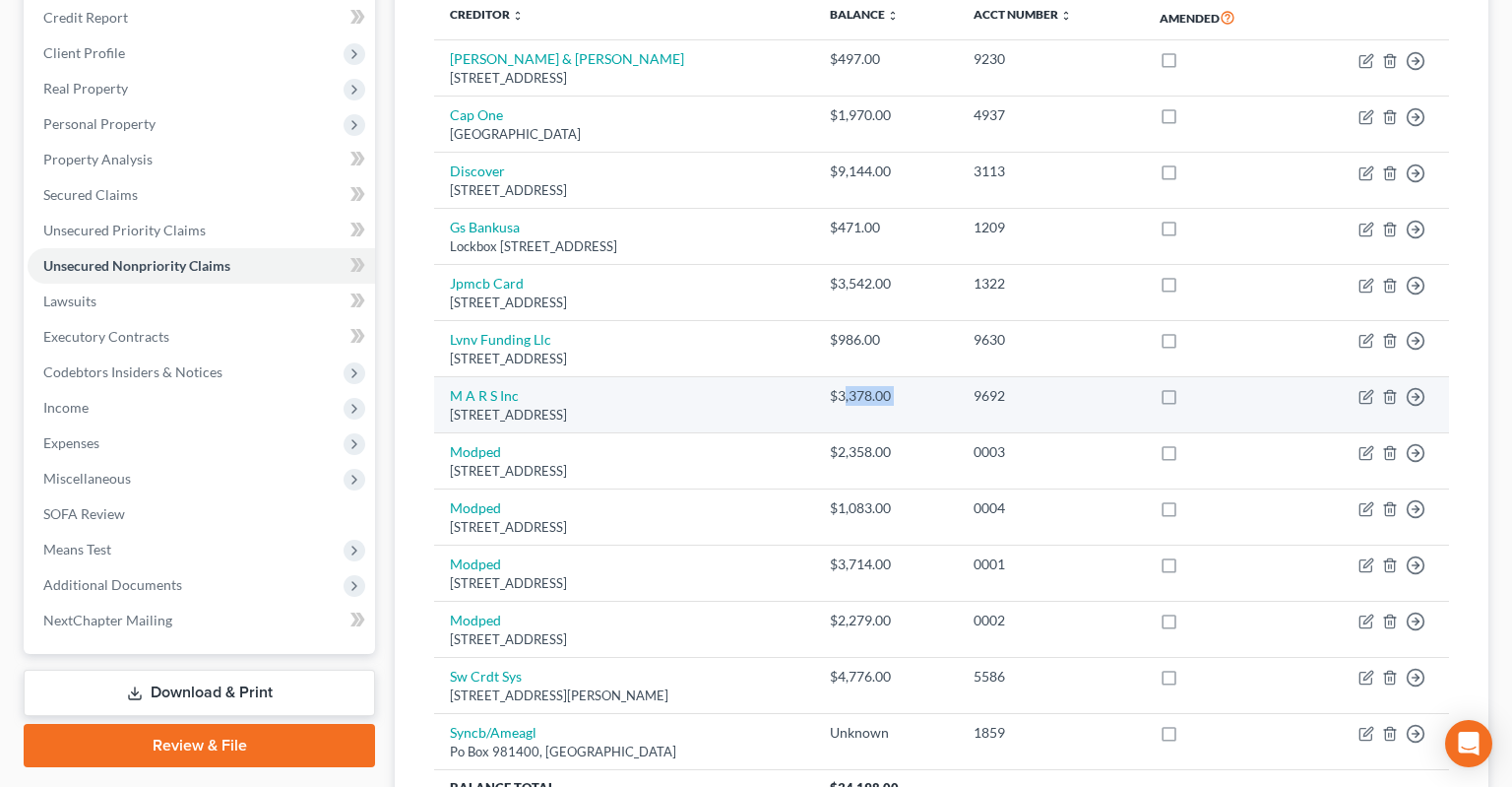 drag, startPoint x: 915, startPoint y: 354, endPoint x: 1007, endPoint y: 350, distance: 92.08692 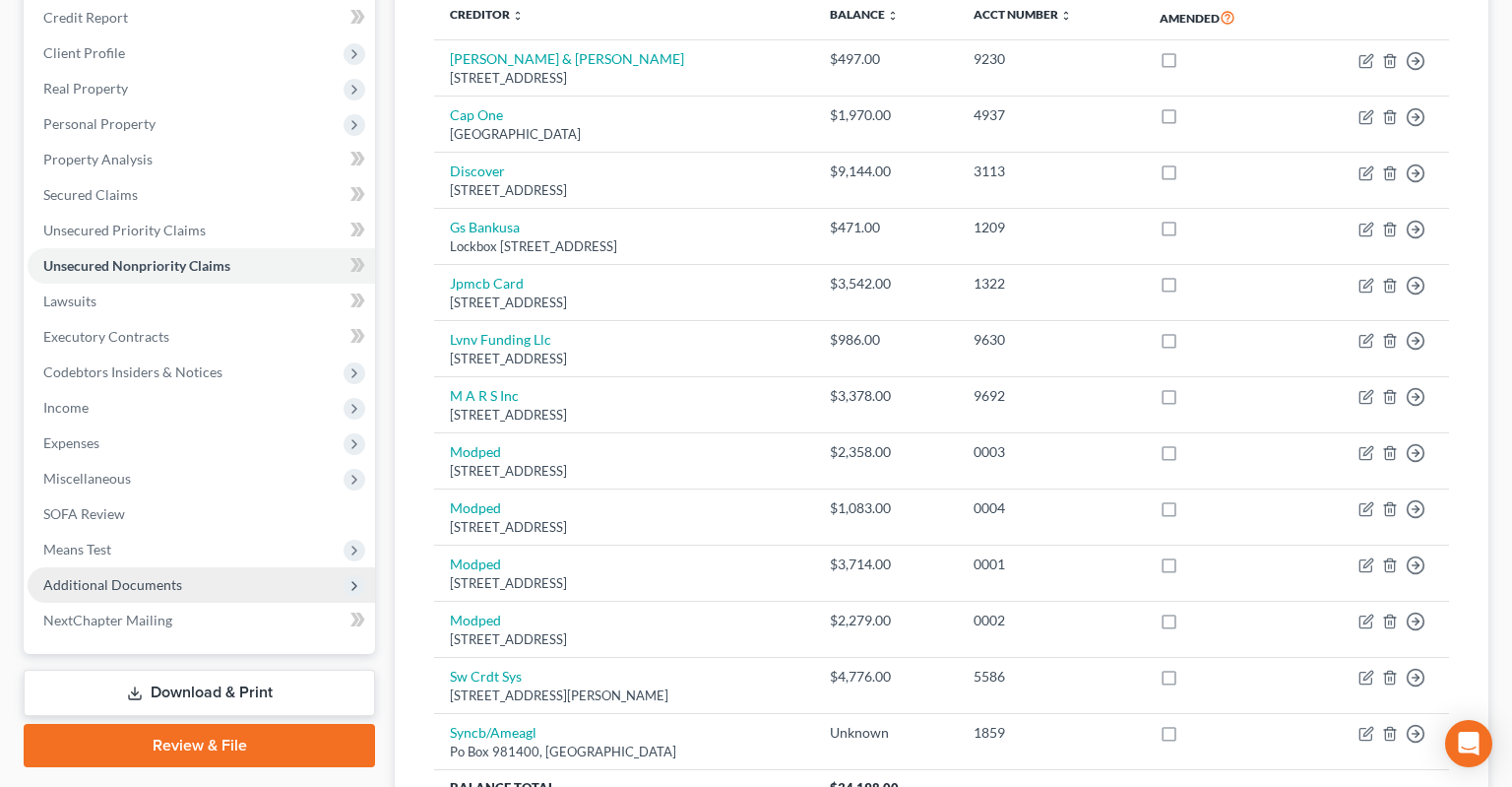 click on "Additional Documents" at bounding box center [201, 585] 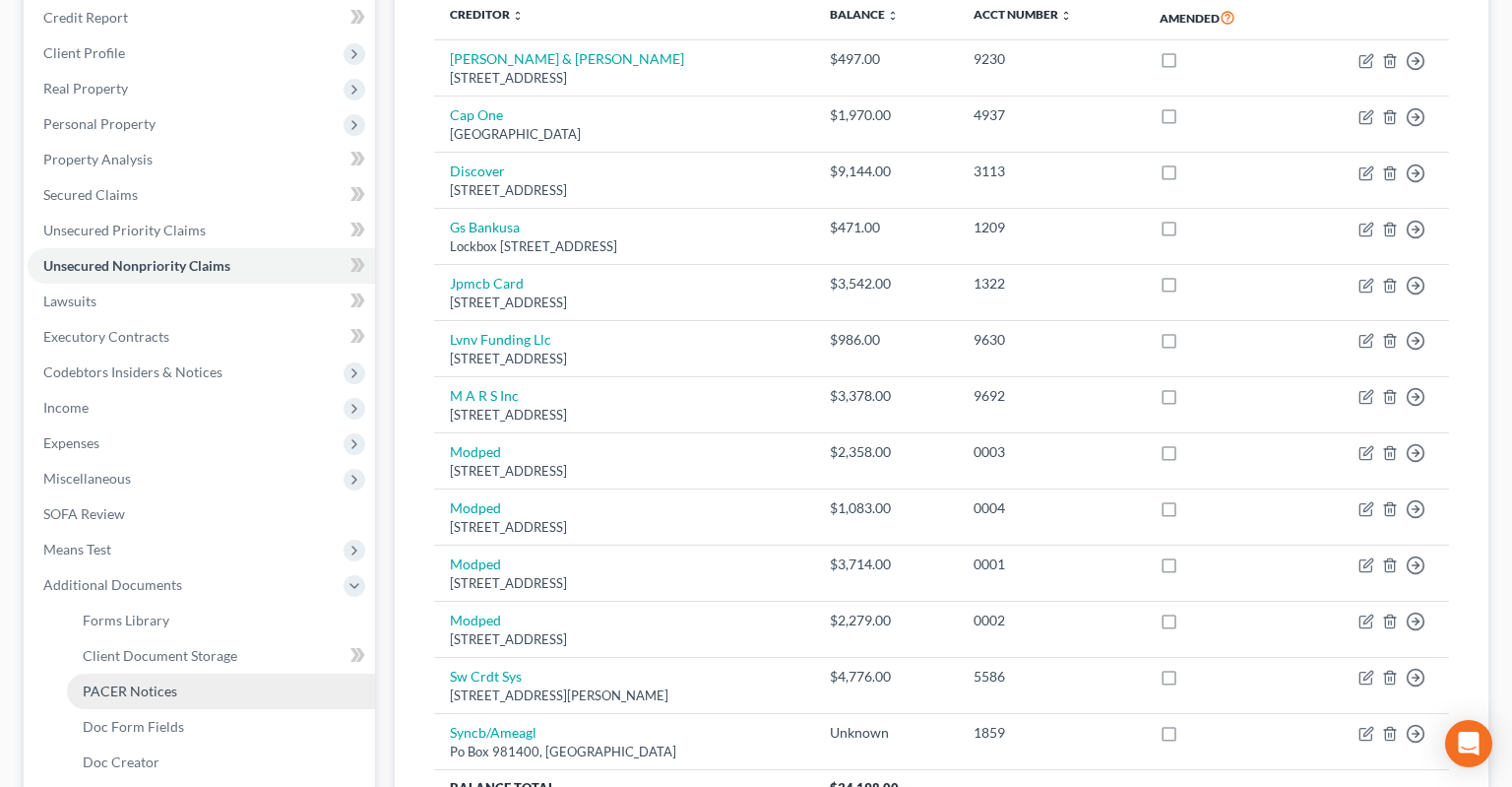click on "PACER Notices" at bounding box center (220, 691) 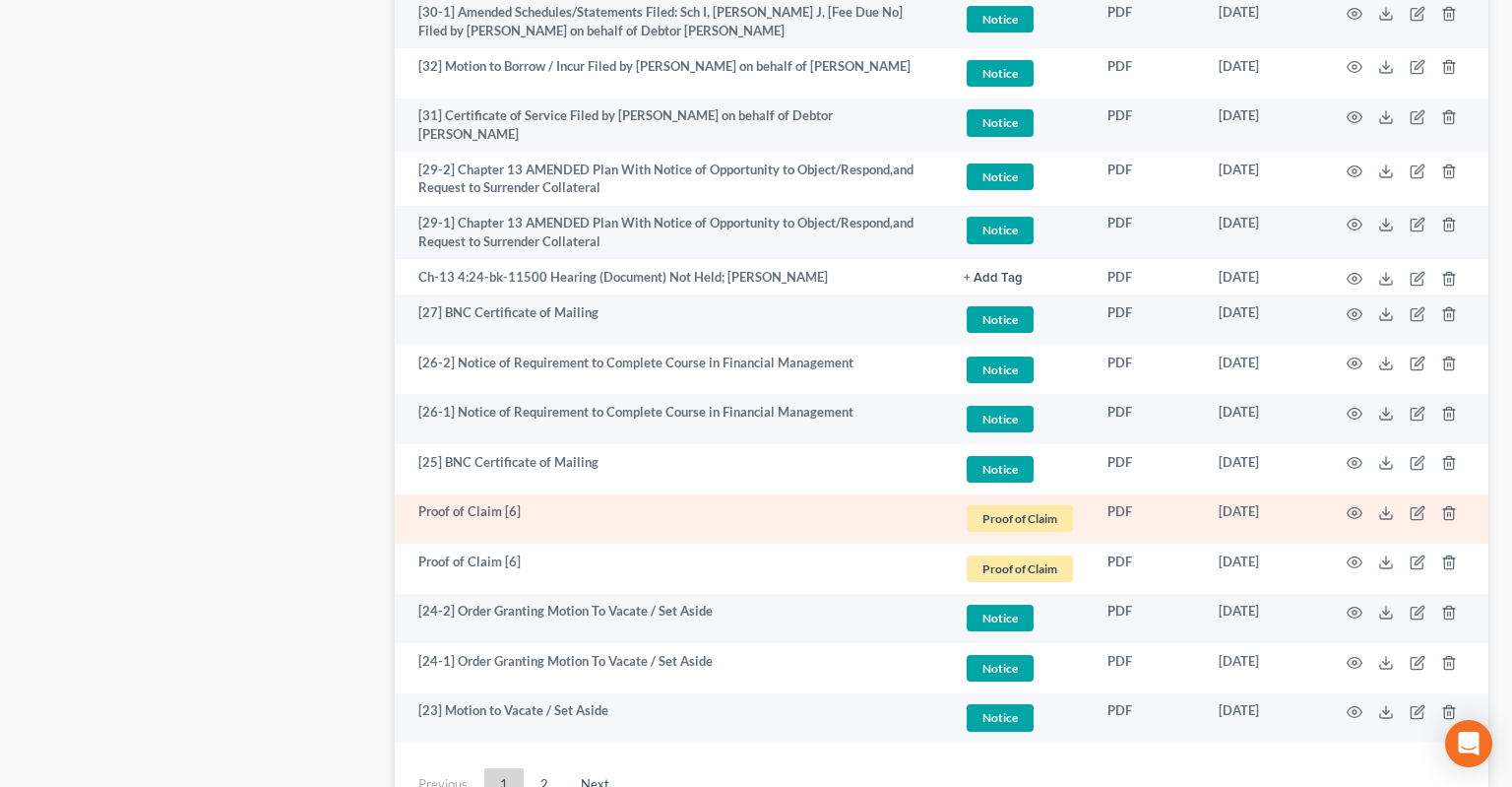 scroll, scrollTop: 3640, scrollLeft: 0, axis: vertical 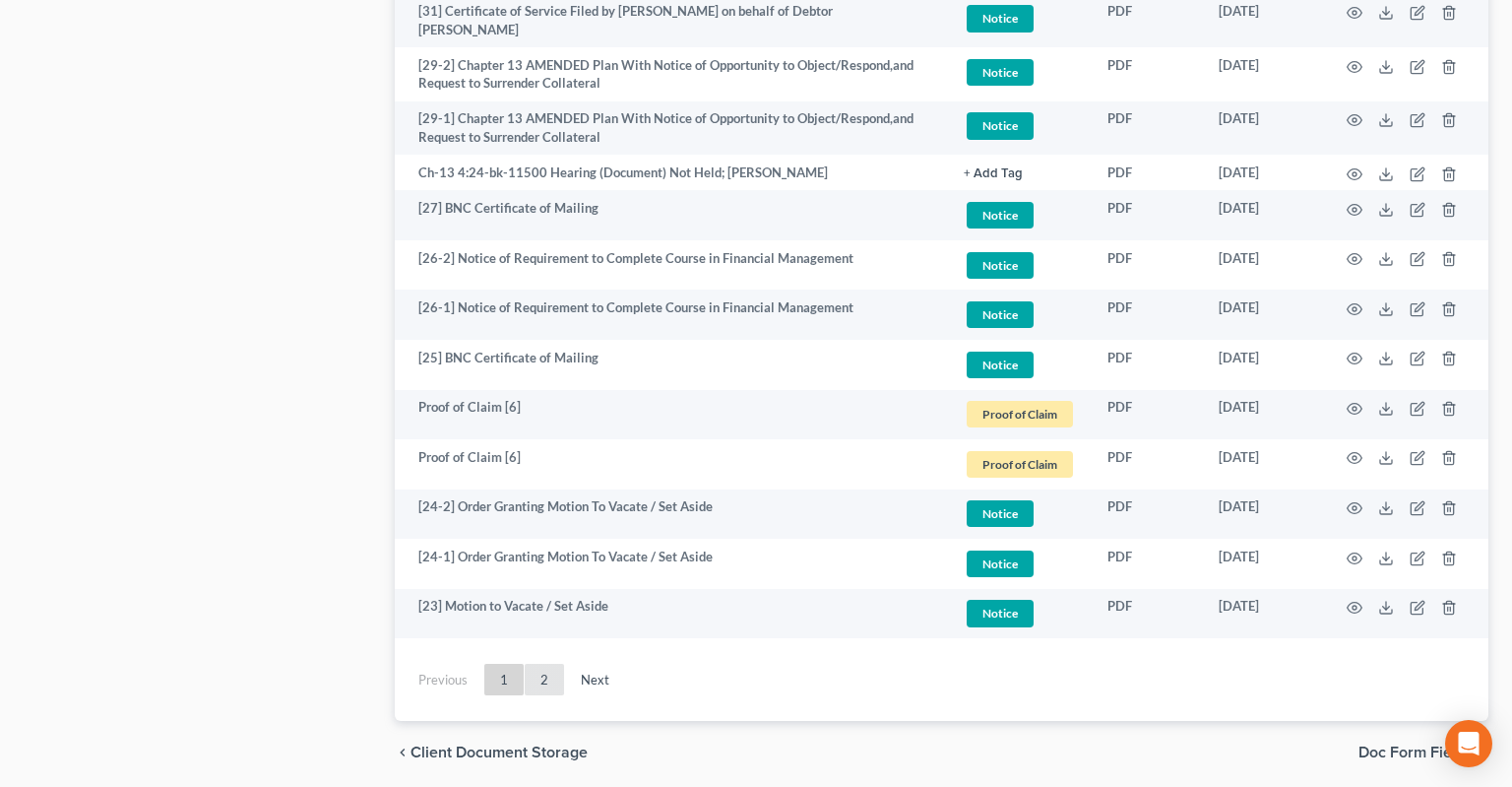 click on "2" at bounding box center (544, 680) 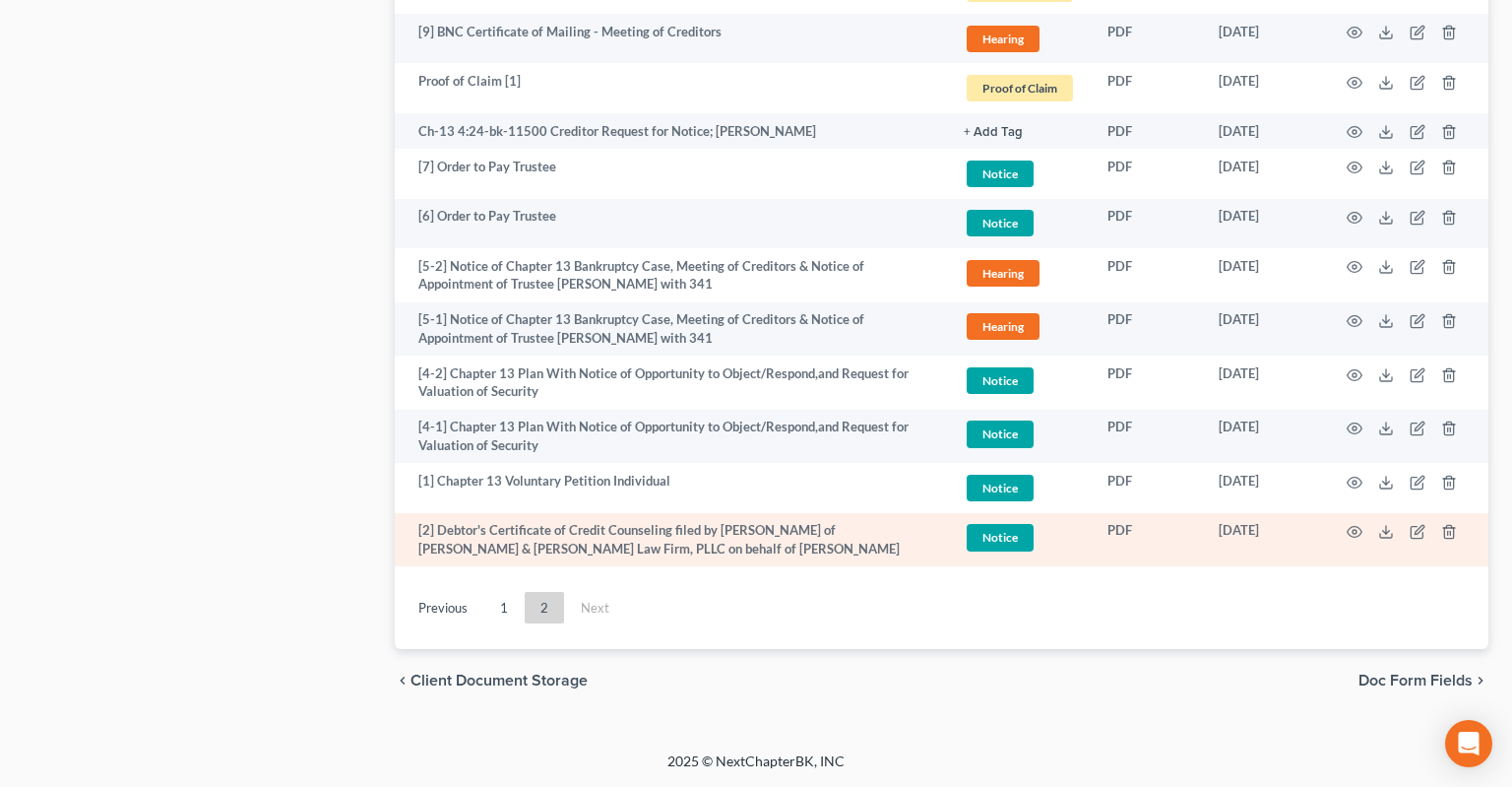 scroll, scrollTop: 1952, scrollLeft: 0, axis: vertical 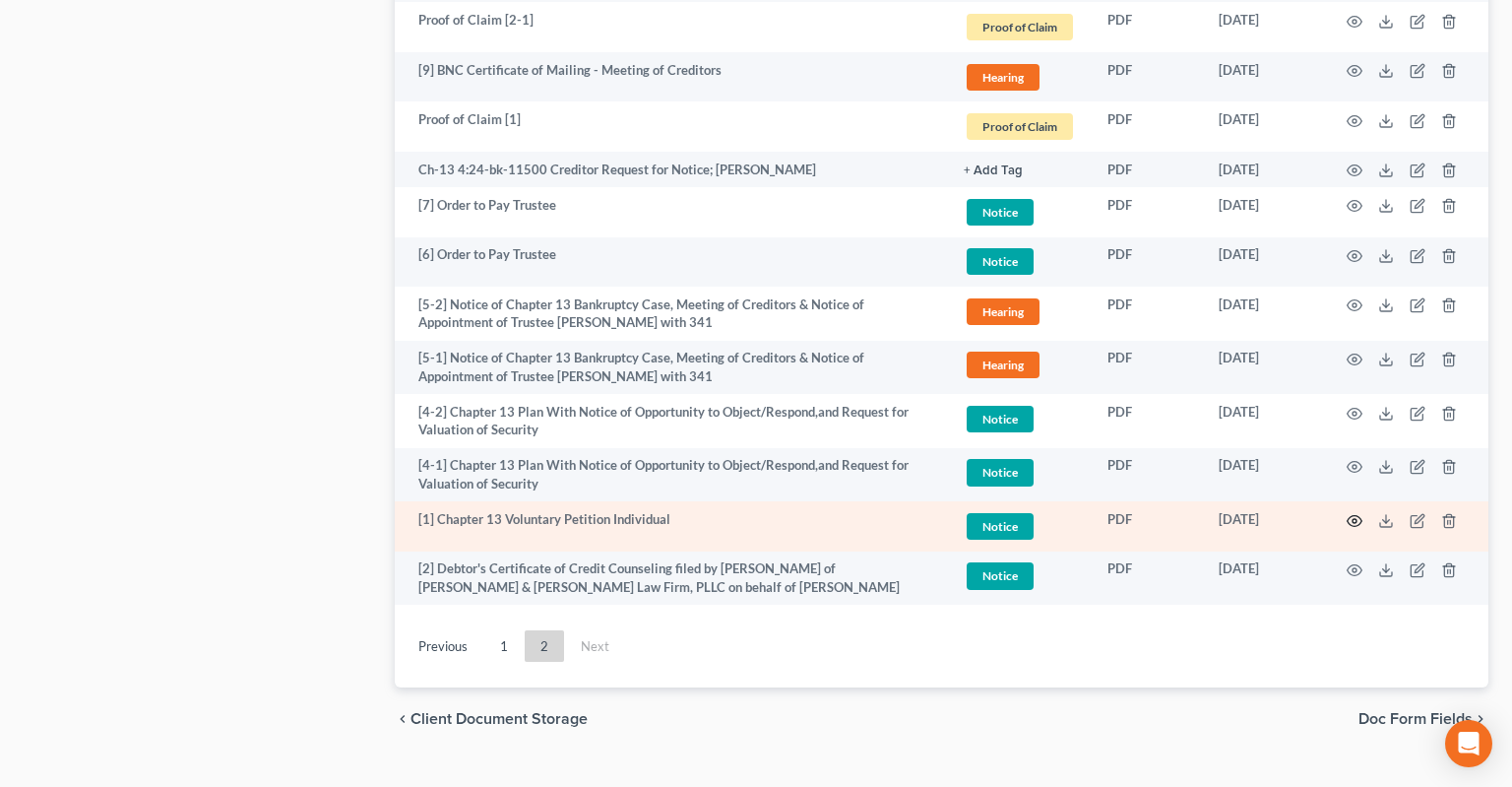 click 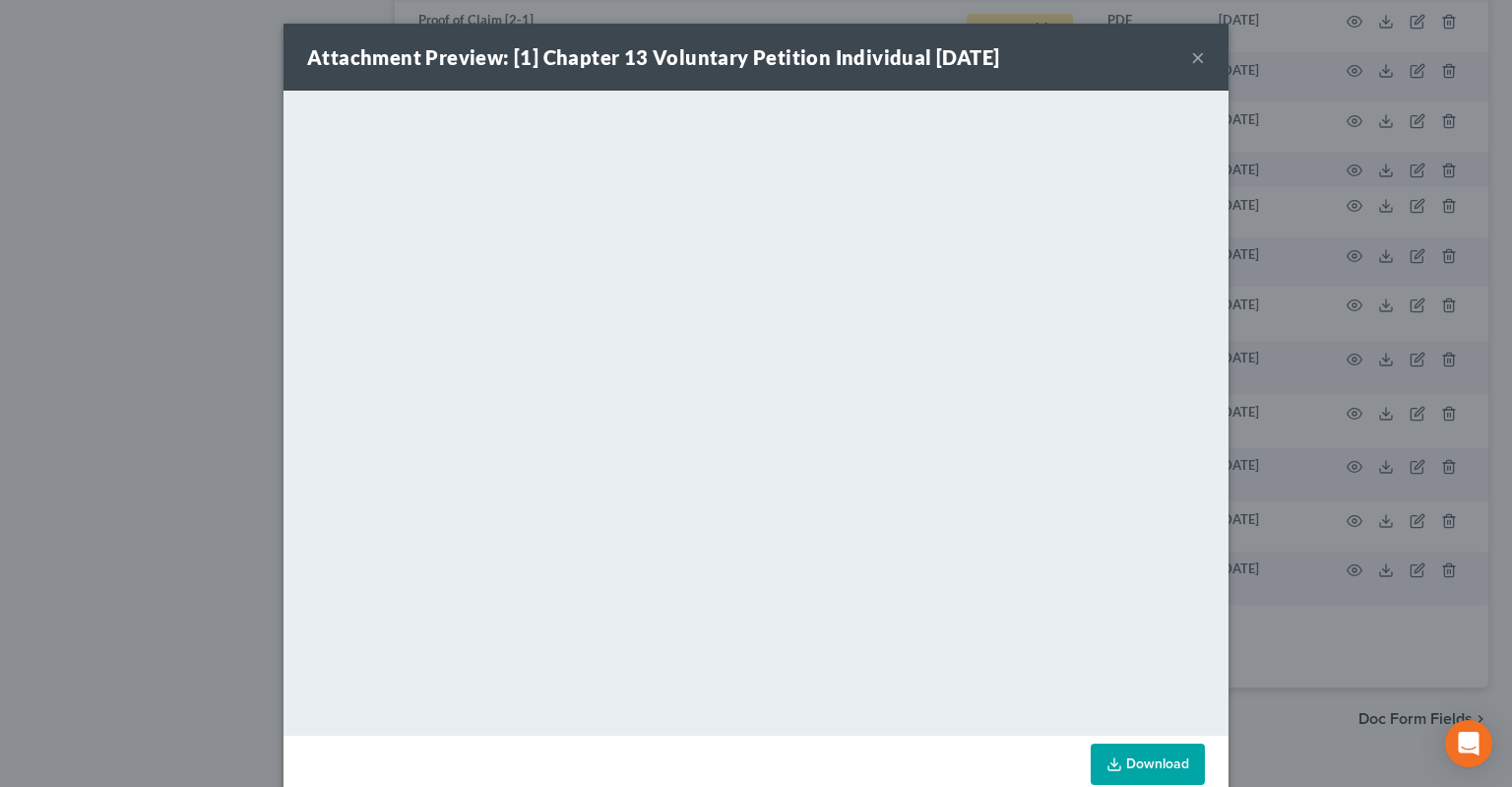 click on "×" at bounding box center [1198, 57] 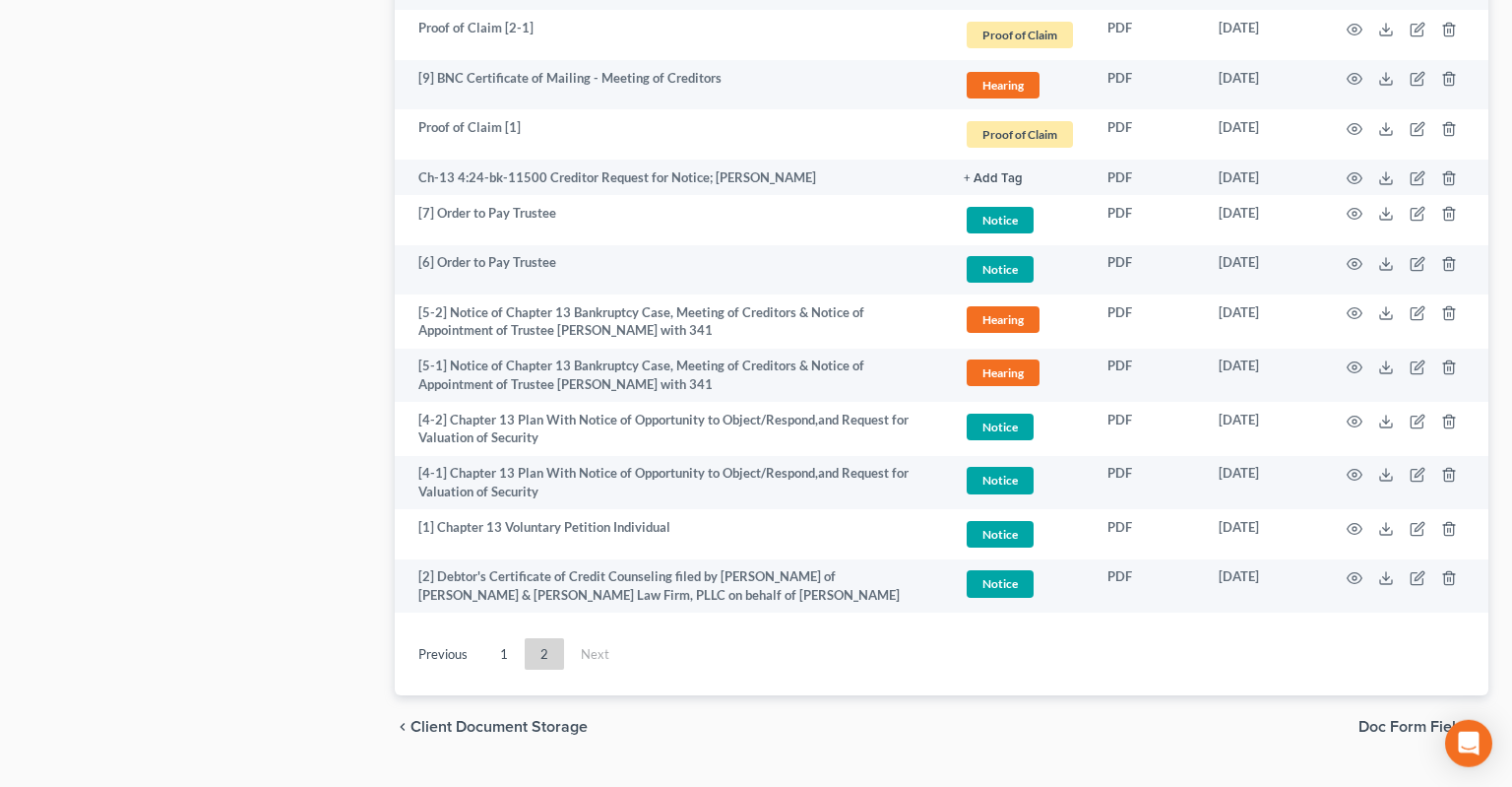 scroll, scrollTop: 1952, scrollLeft: 0, axis: vertical 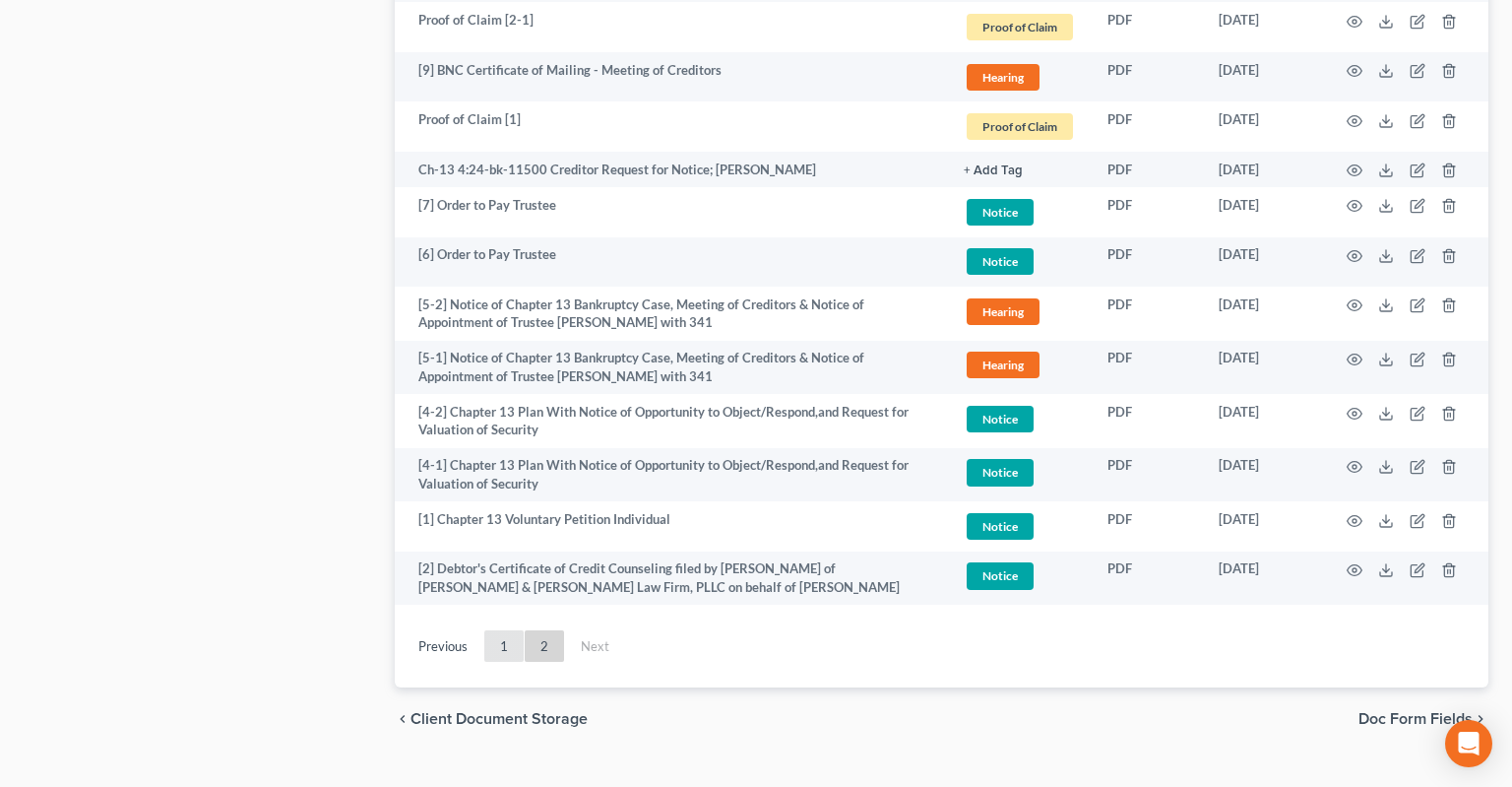 click on "1" at bounding box center [504, 646] 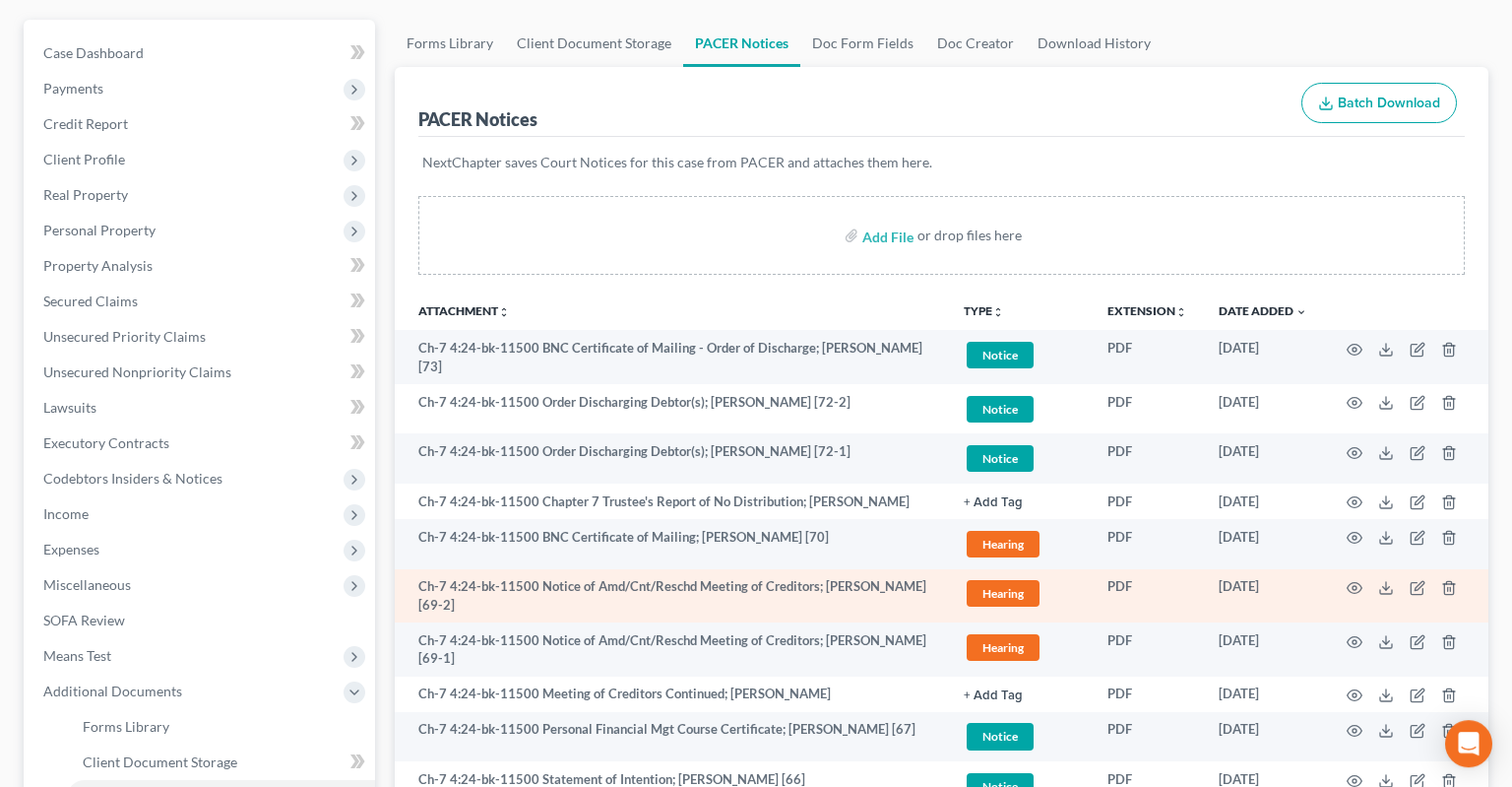 scroll, scrollTop: 311, scrollLeft: 0, axis: vertical 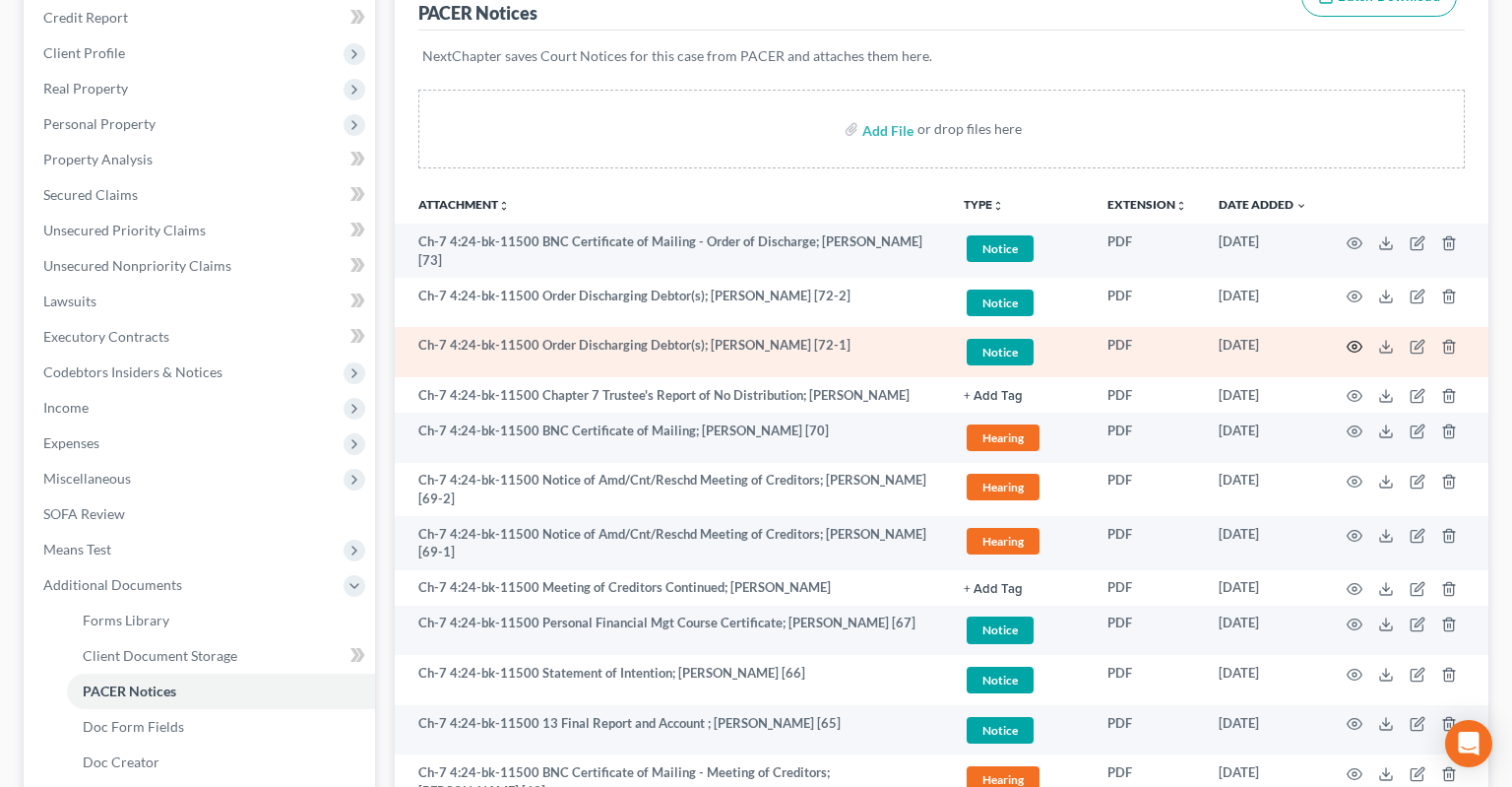 click 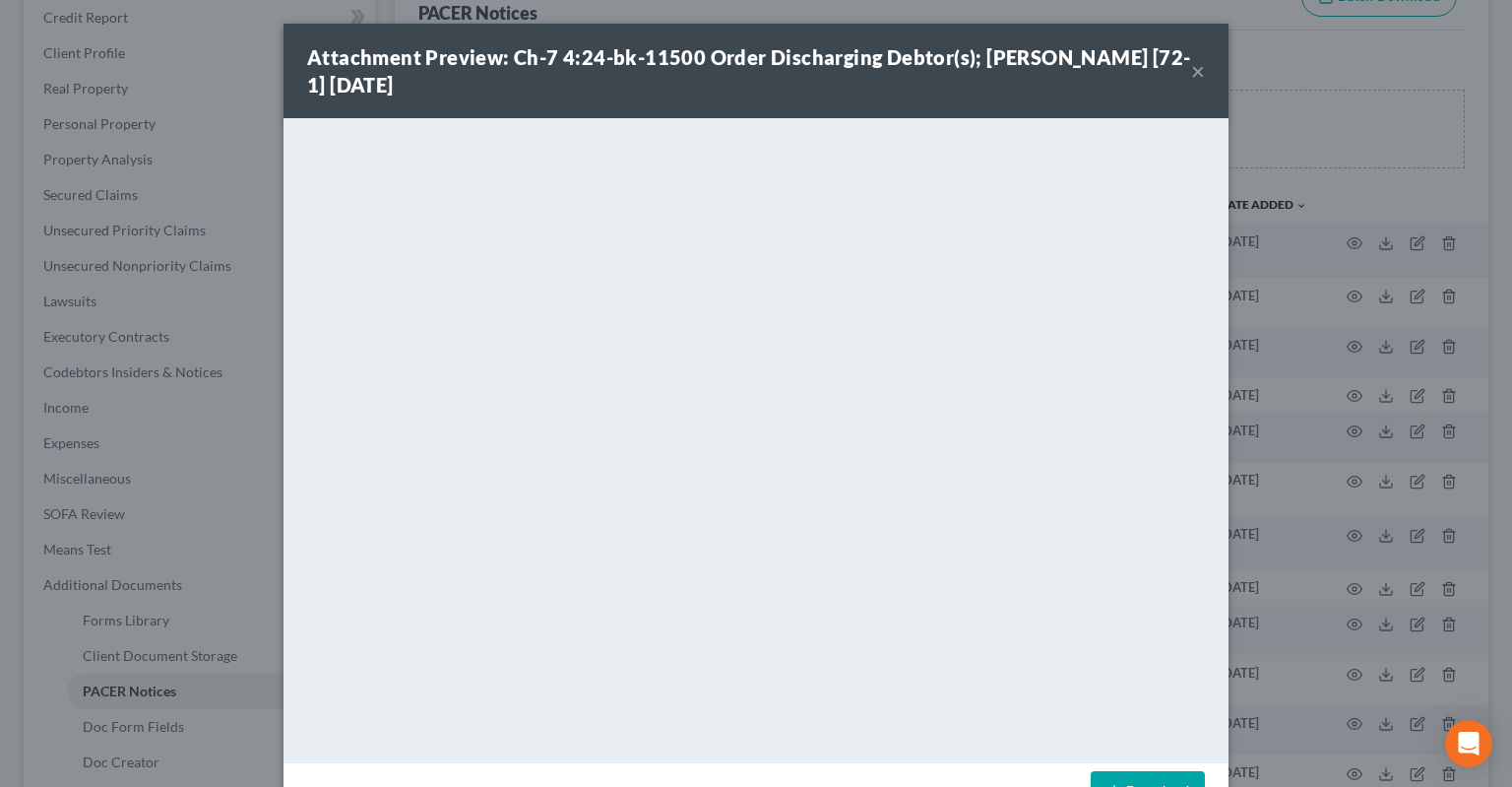 click on "×" at bounding box center [1198, 71] 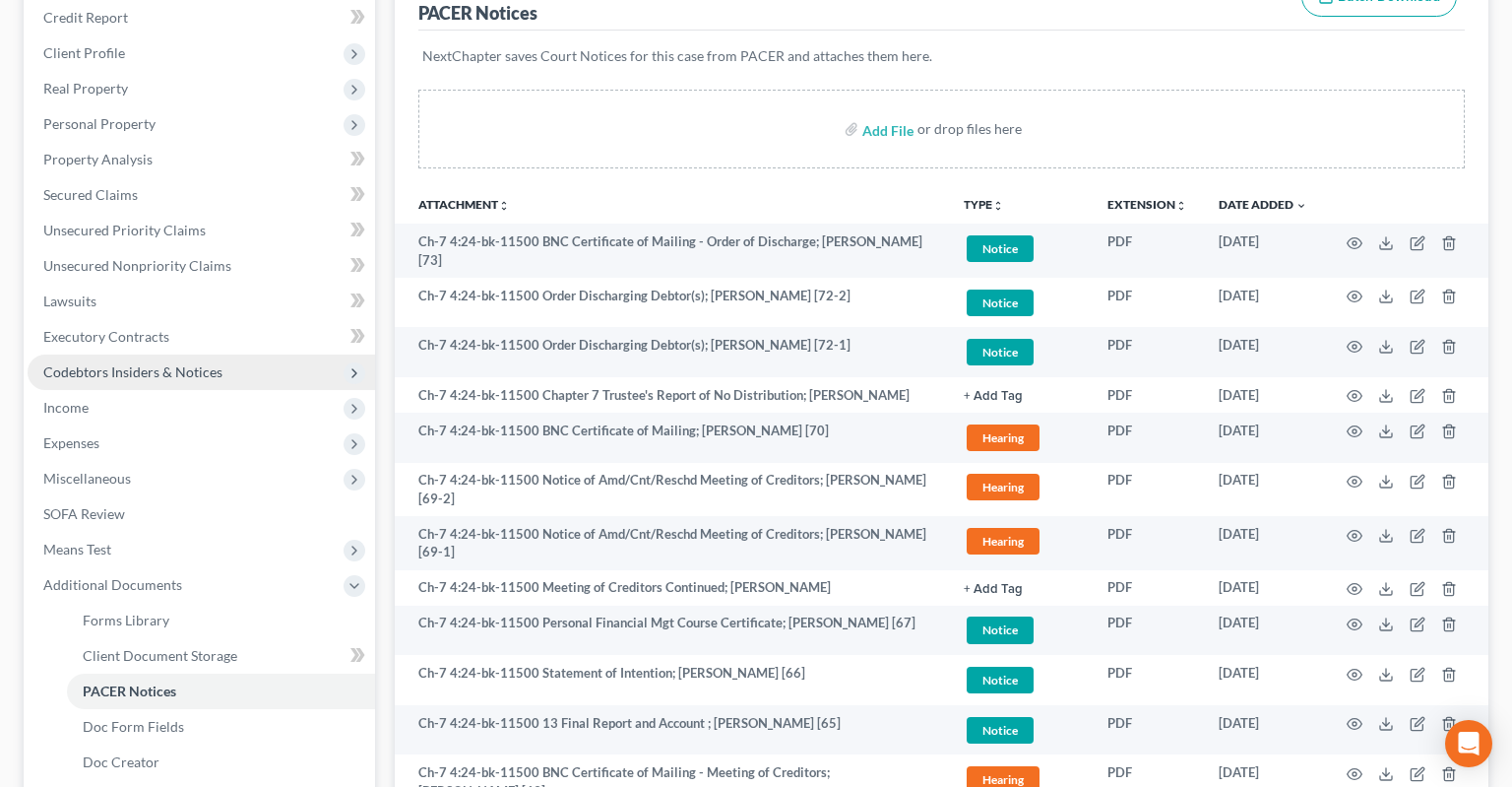 click on "Codebtors Insiders & Notices" at bounding box center (133, 371) 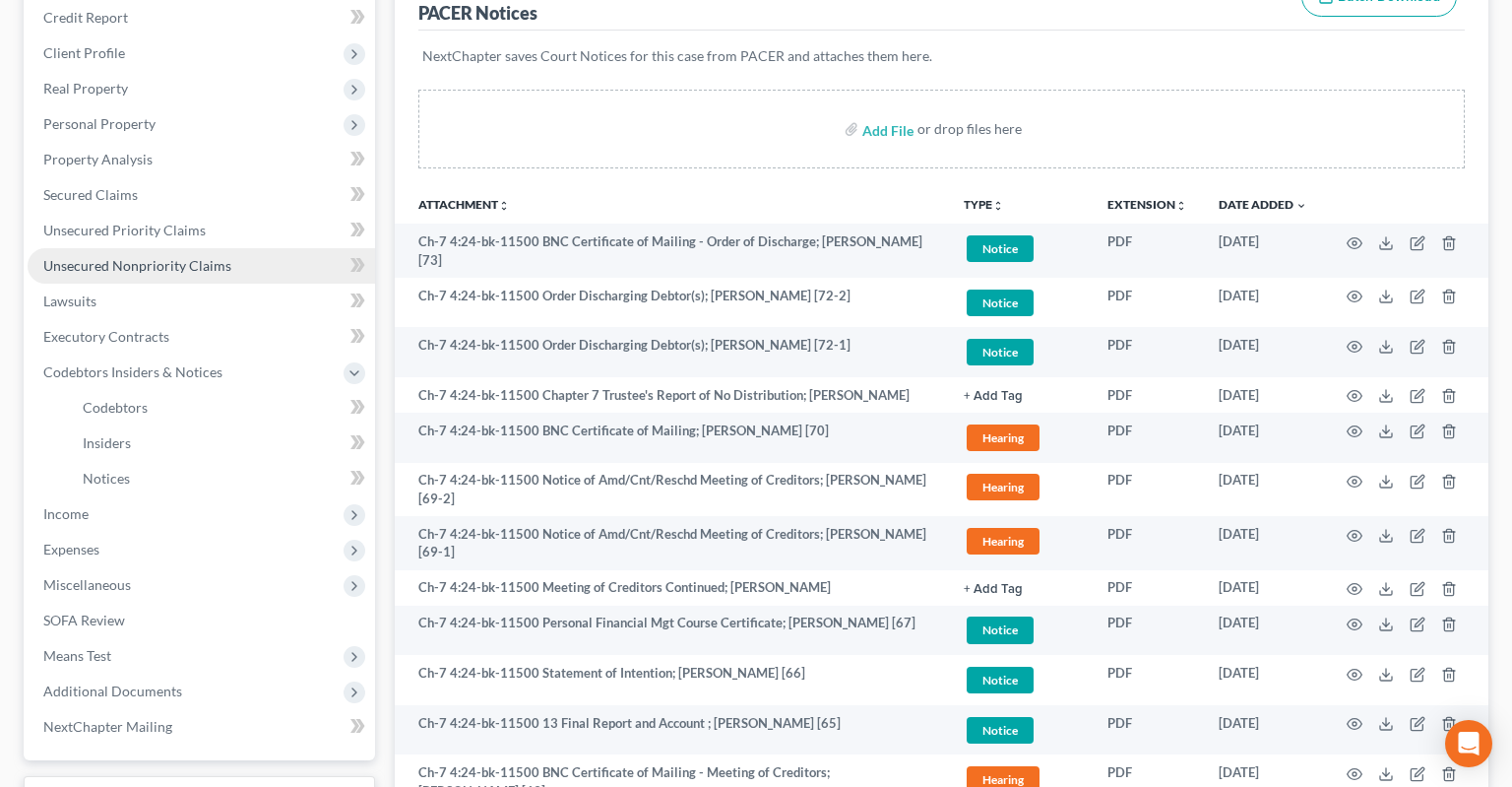 click on "Unsecured Nonpriority Claims" at bounding box center [201, 266] 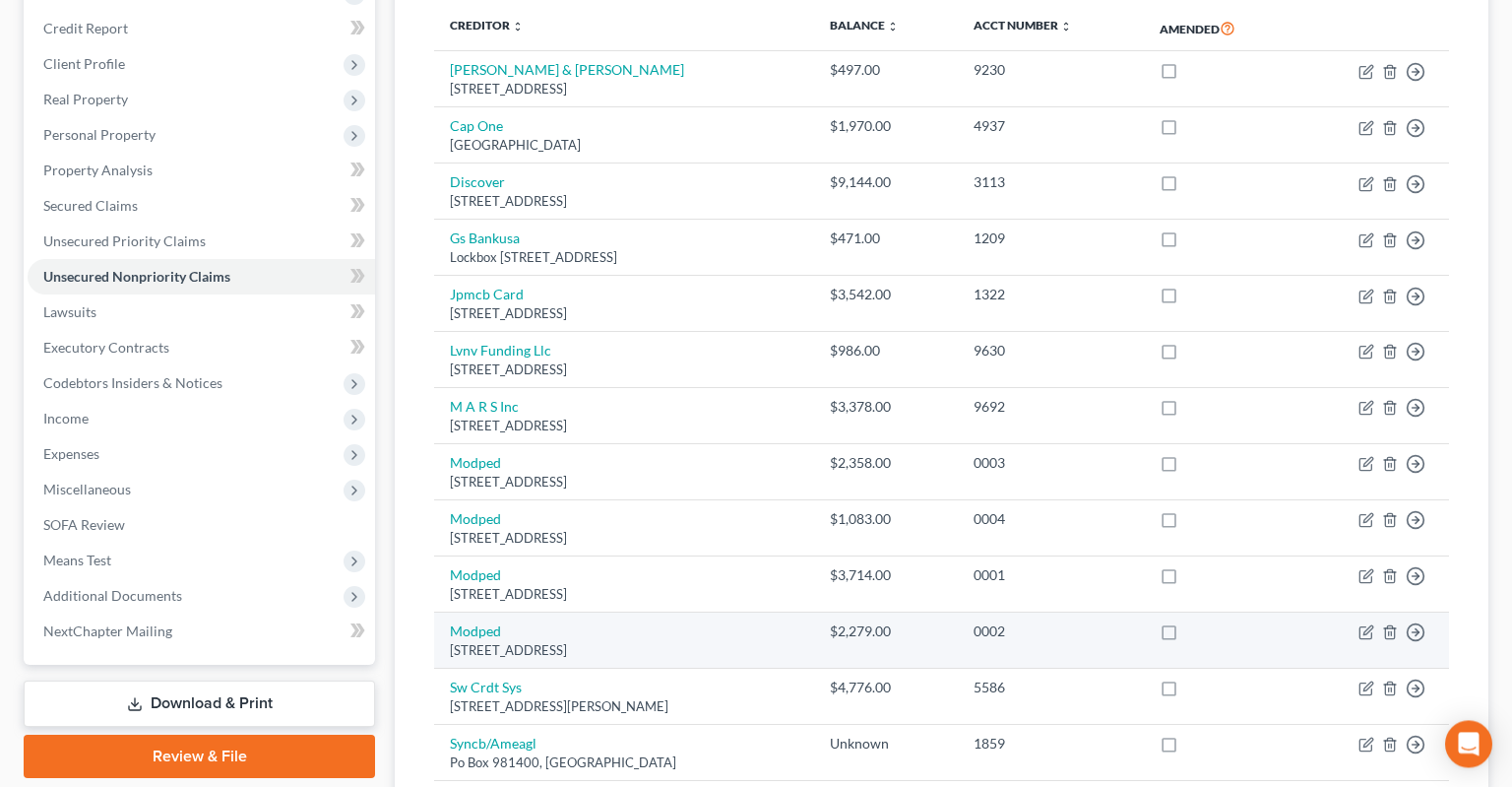 scroll, scrollTop: 468, scrollLeft: 0, axis: vertical 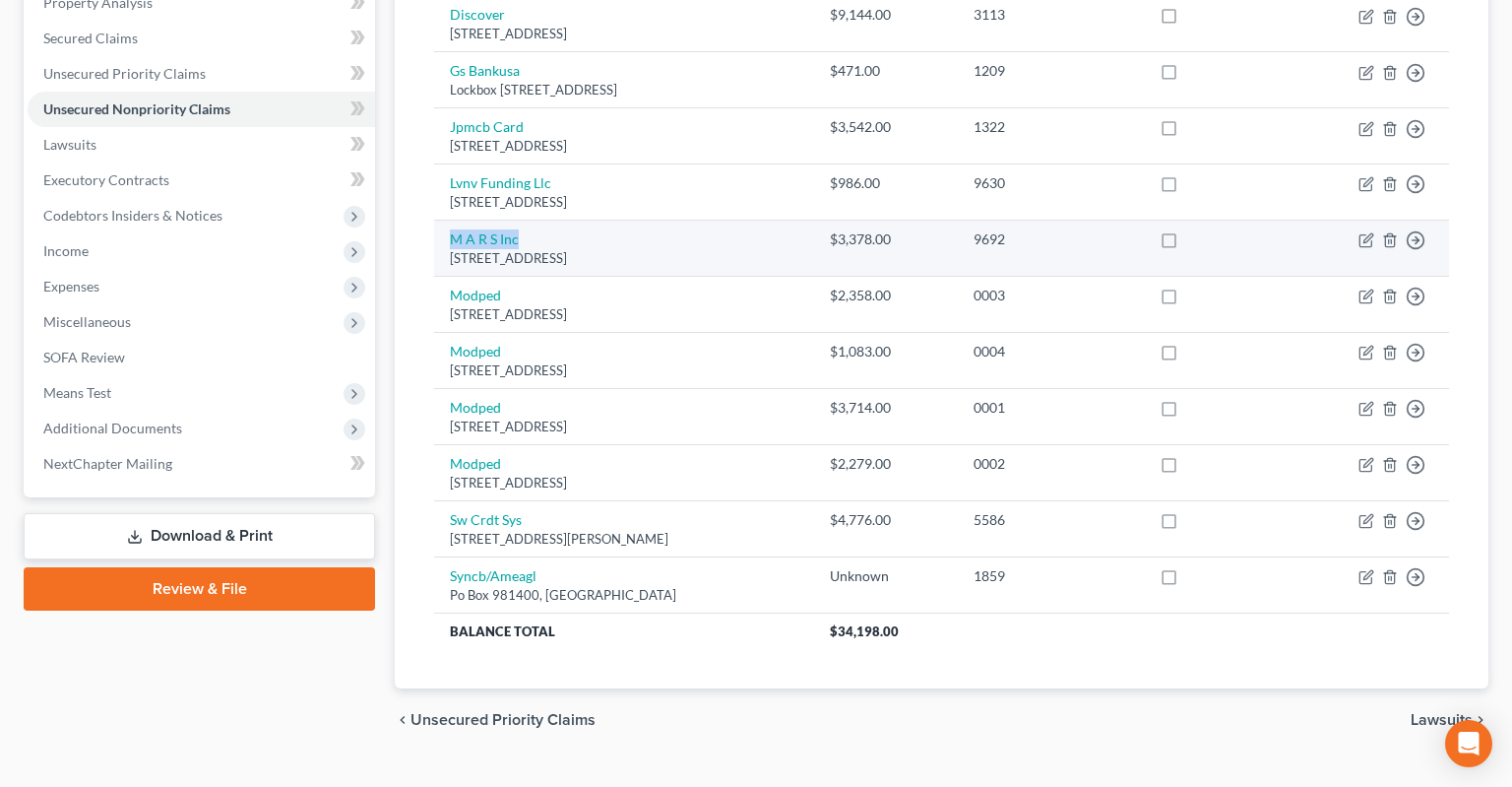drag, startPoint x: 530, startPoint y: 203, endPoint x: 435, endPoint y: 208, distance: 95.13149 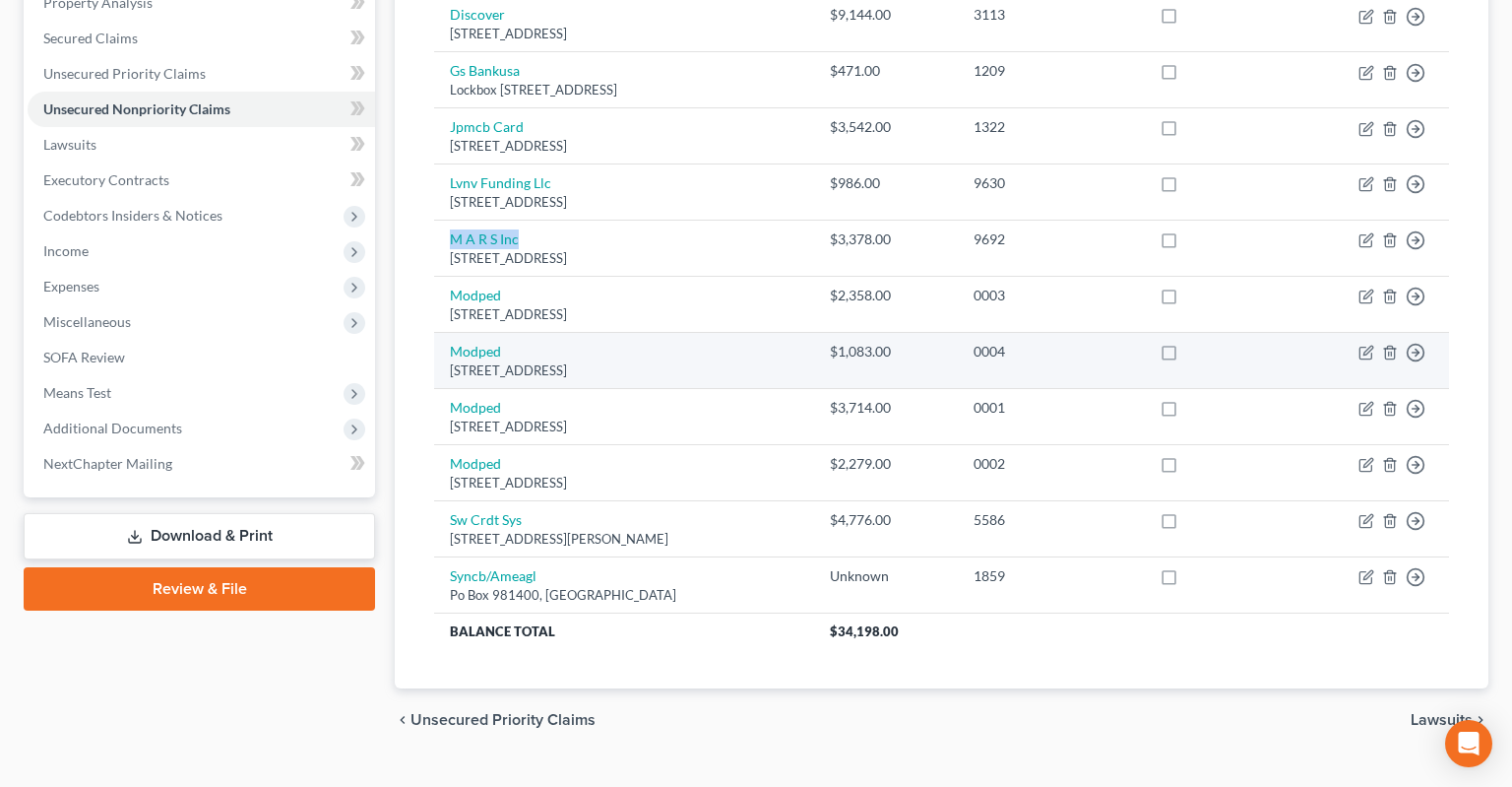 copy on "M A R S Inc" 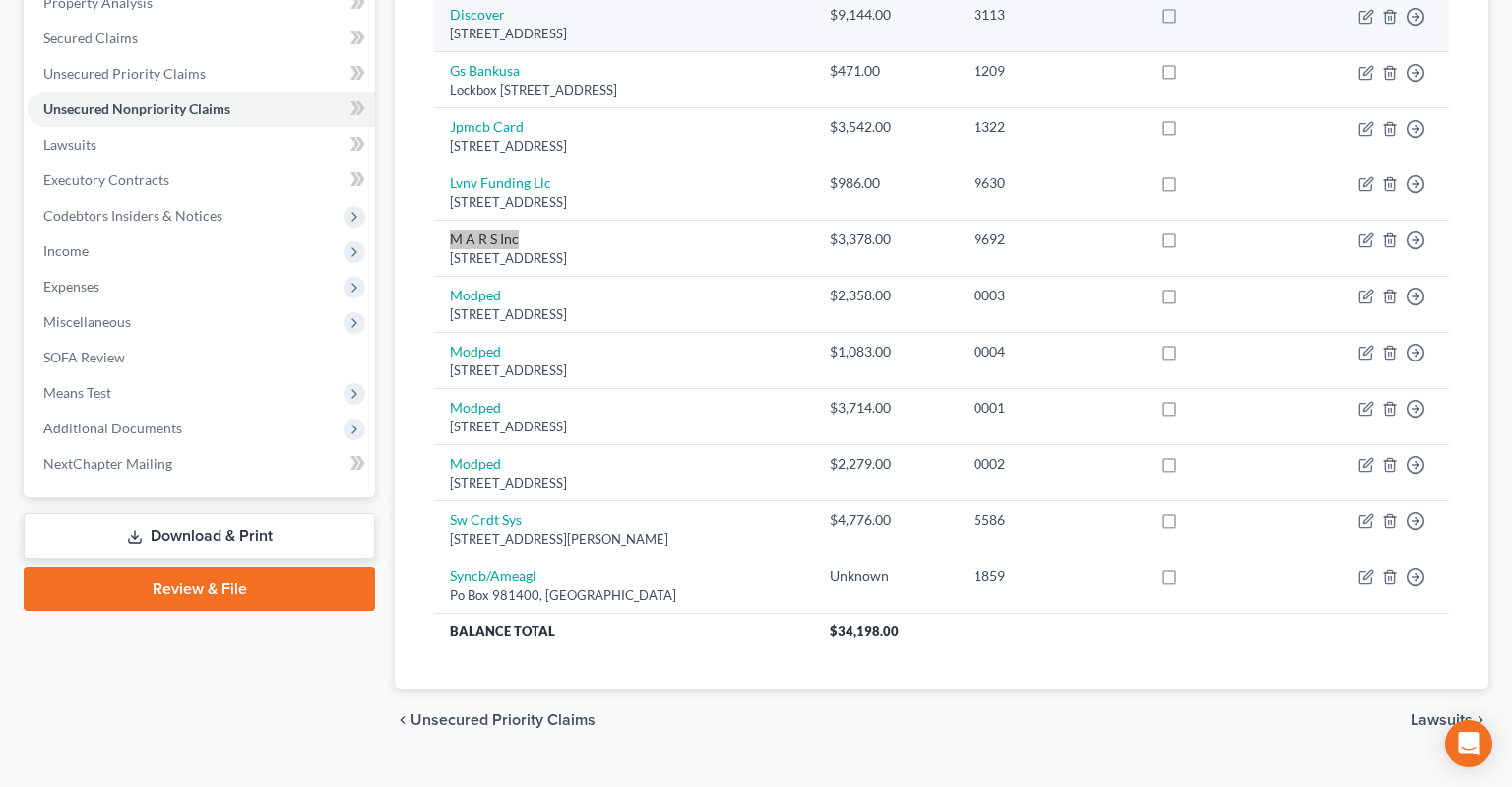 scroll, scrollTop: 275, scrollLeft: 0, axis: vertical 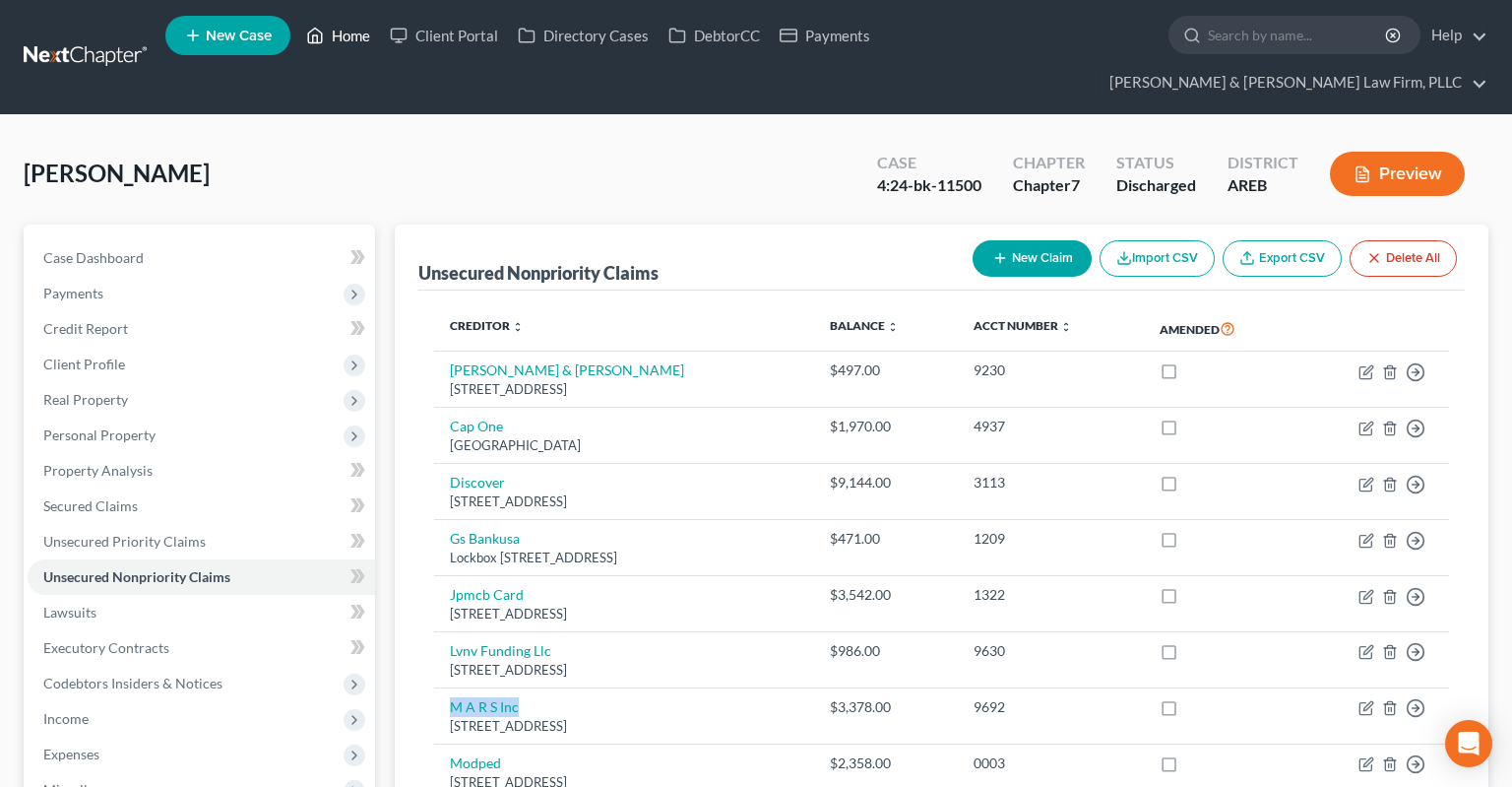 click on "Home" at bounding box center (338, 35) 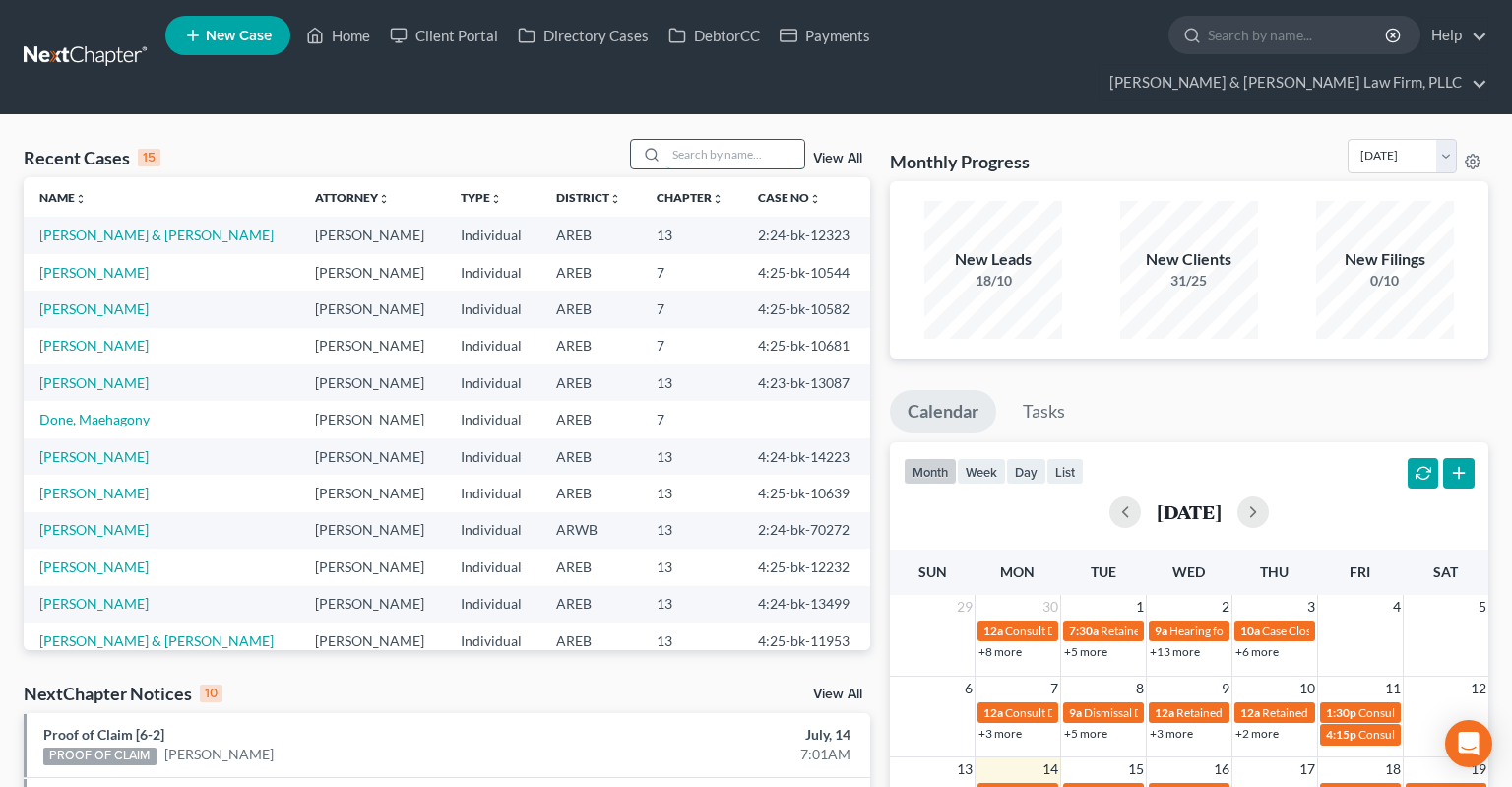 click at bounding box center (735, 154) 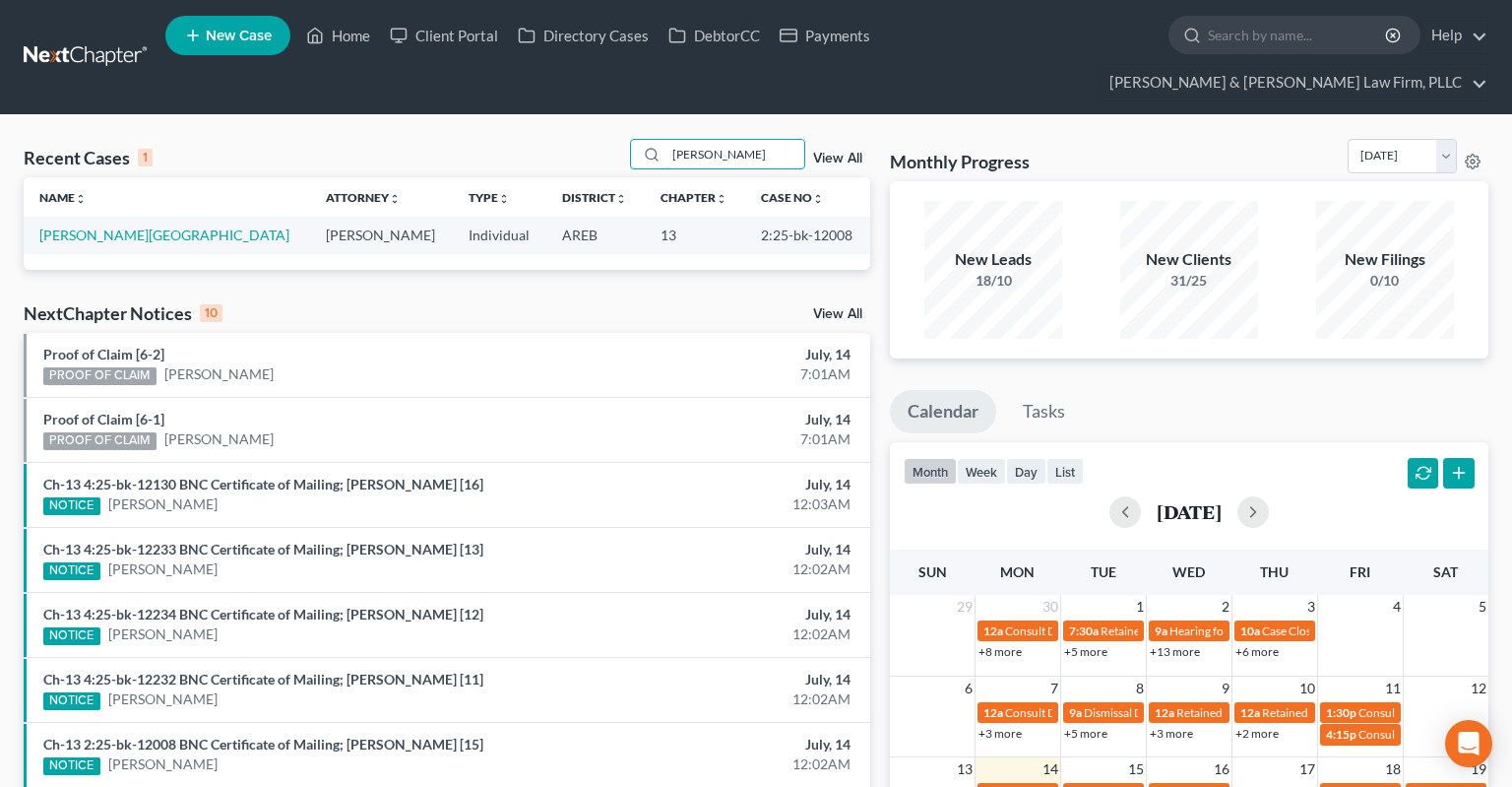 type on "[PERSON_NAME]" 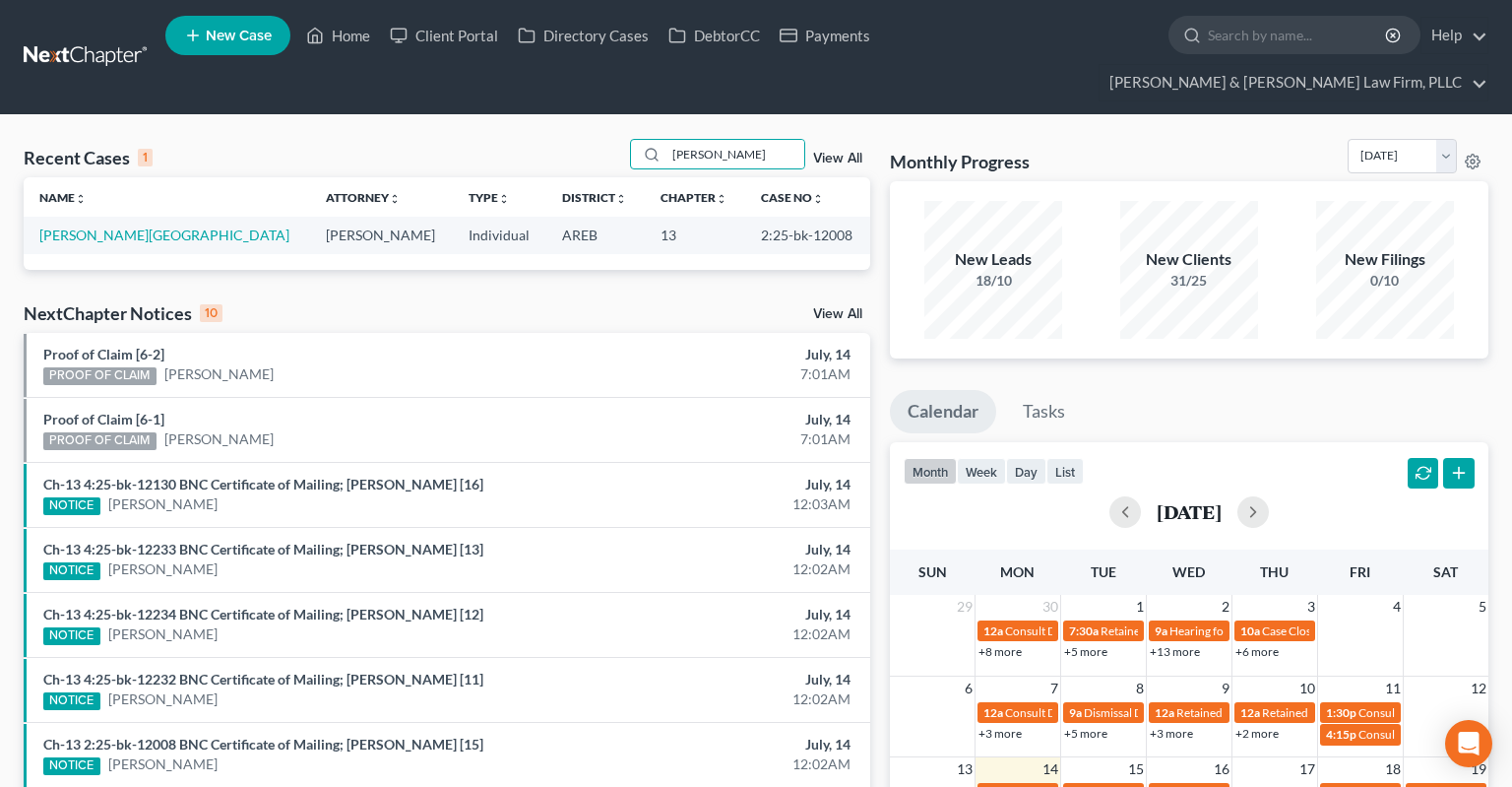 click on "[PERSON_NAME][GEOGRAPHIC_DATA]" at bounding box center [166, 234] 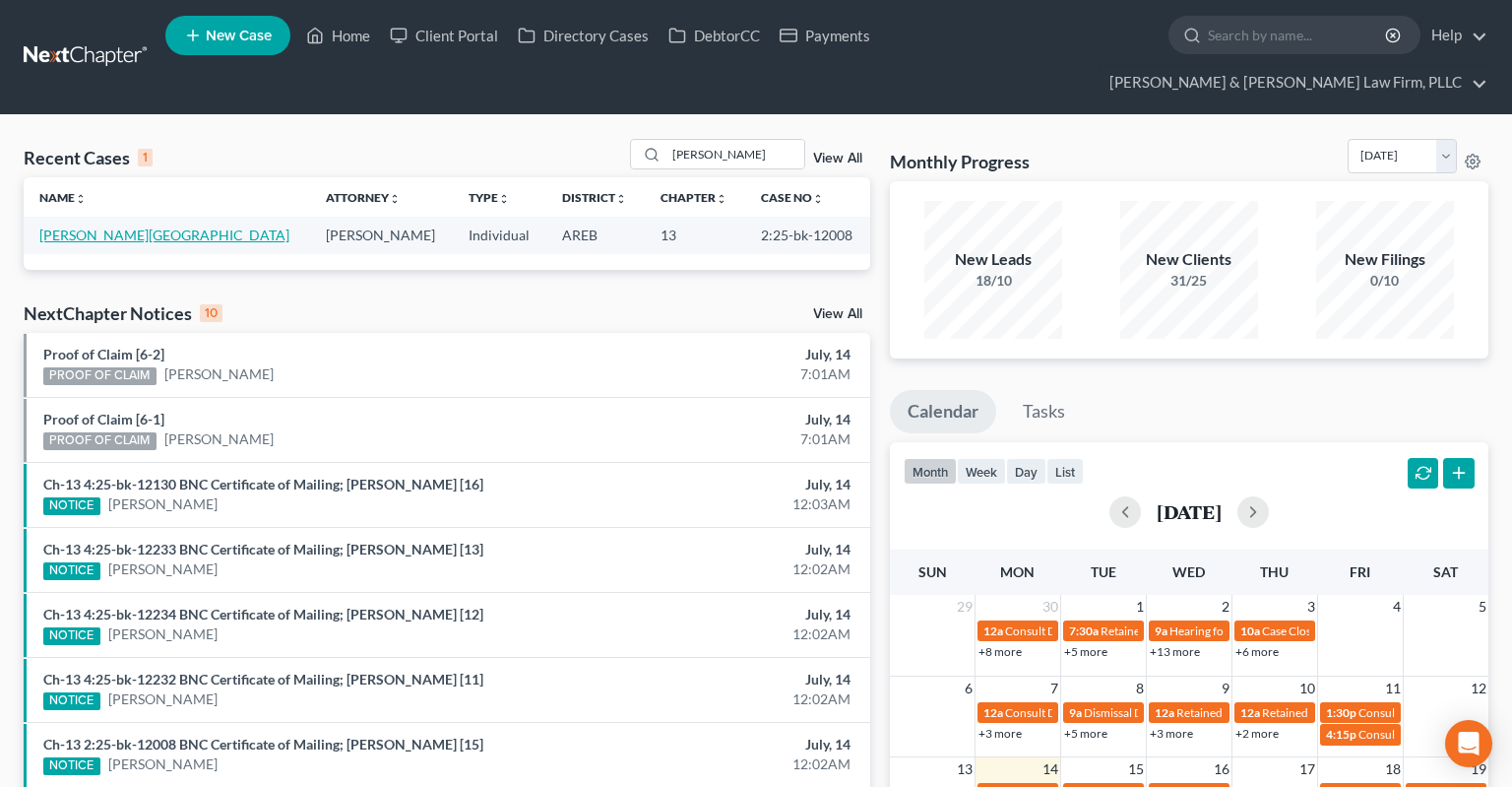 click on "[PERSON_NAME][GEOGRAPHIC_DATA]" at bounding box center [164, 234] 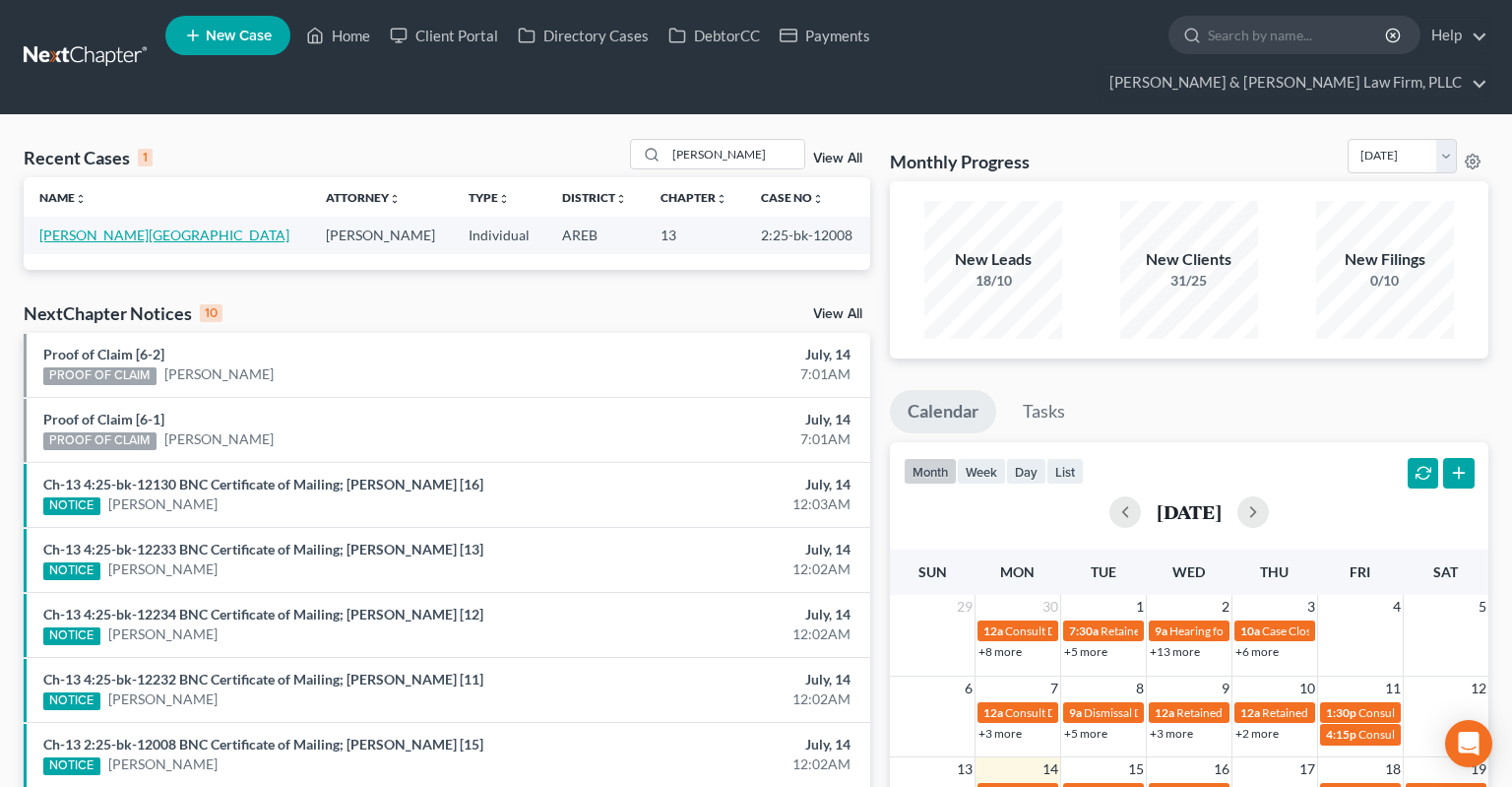 select on "1" 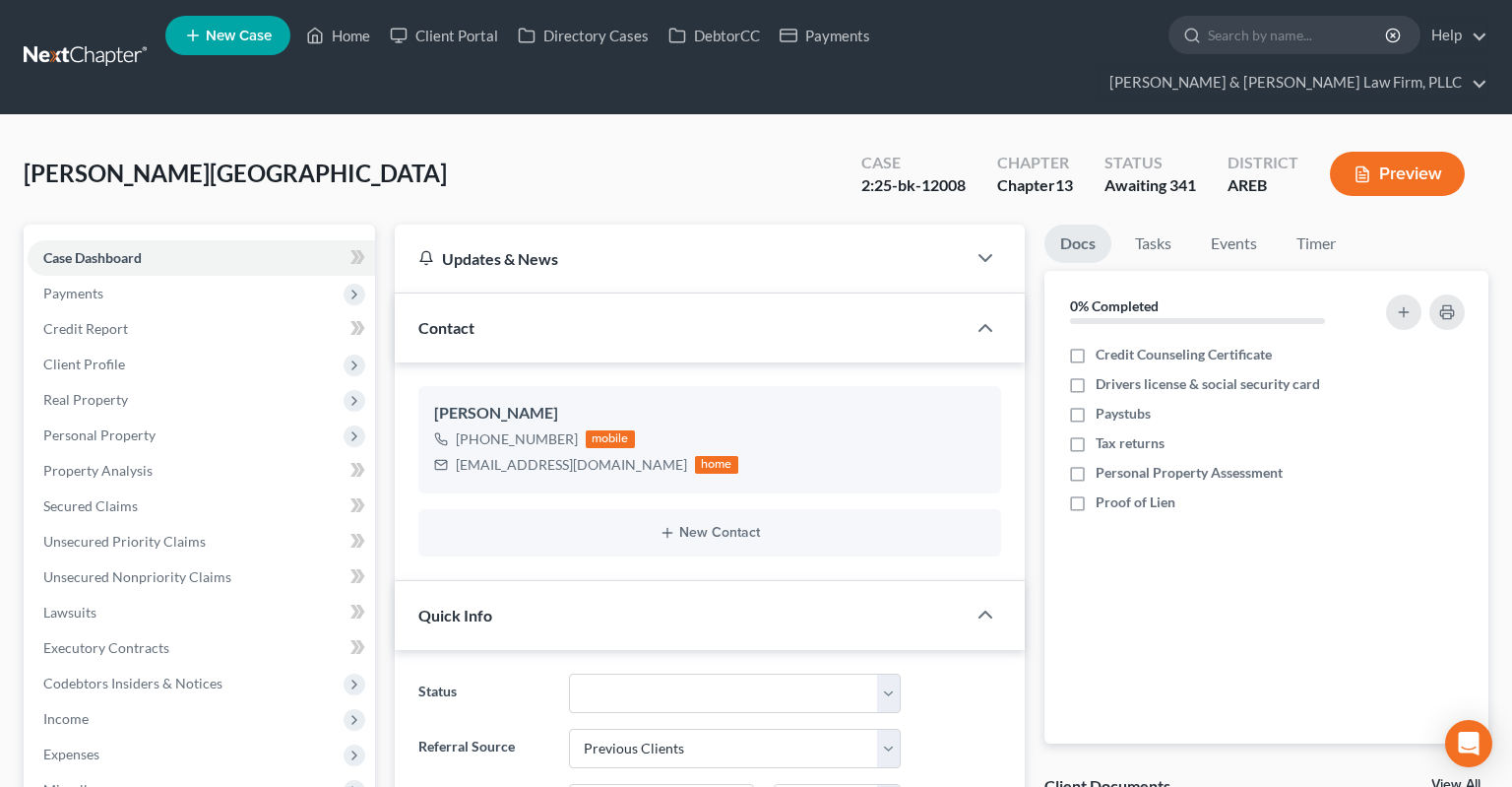 scroll, scrollTop: 416, scrollLeft: 0, axis: vertical 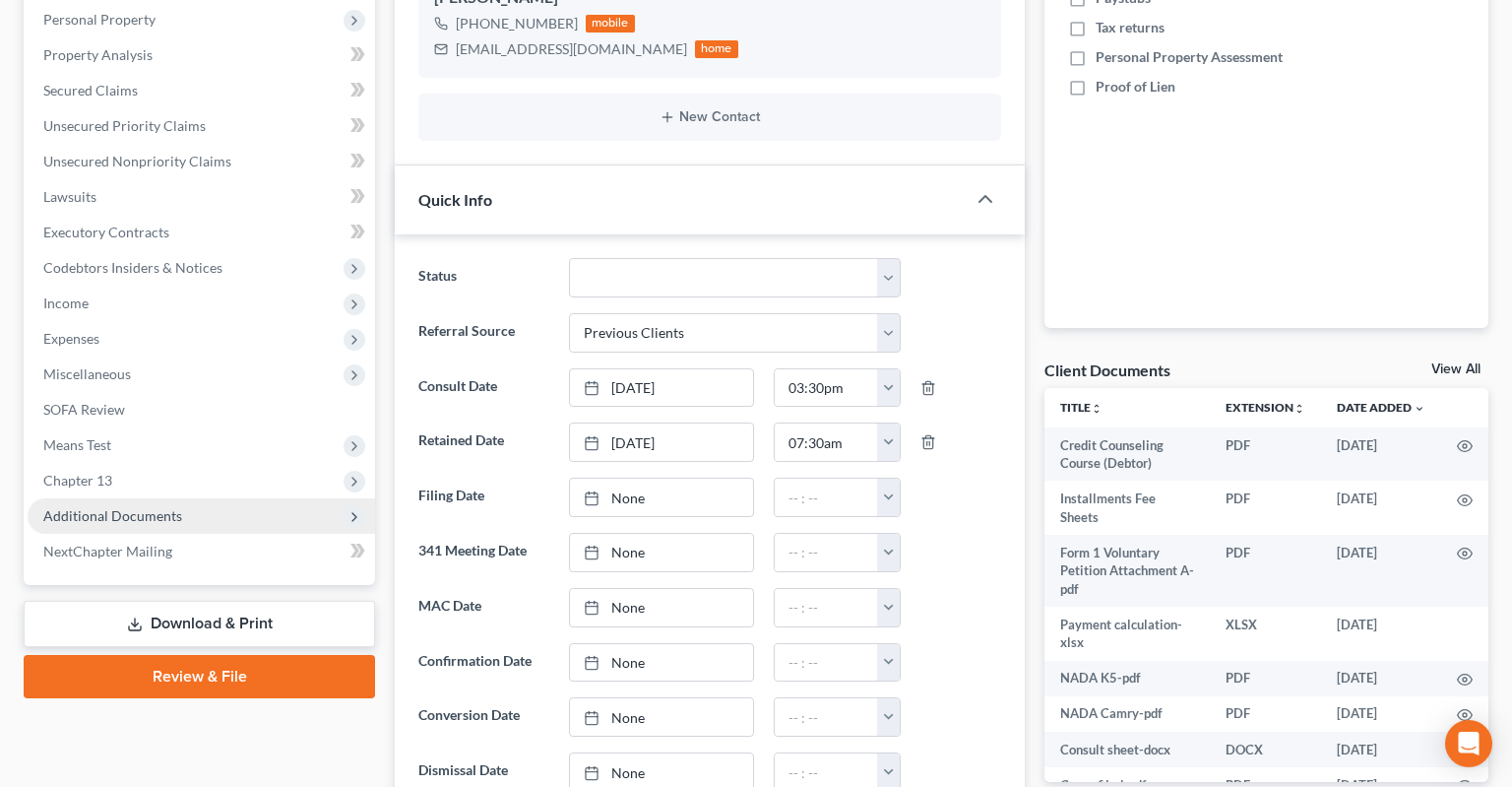 click on "Additional Documents" at bounding box center [201, 516] 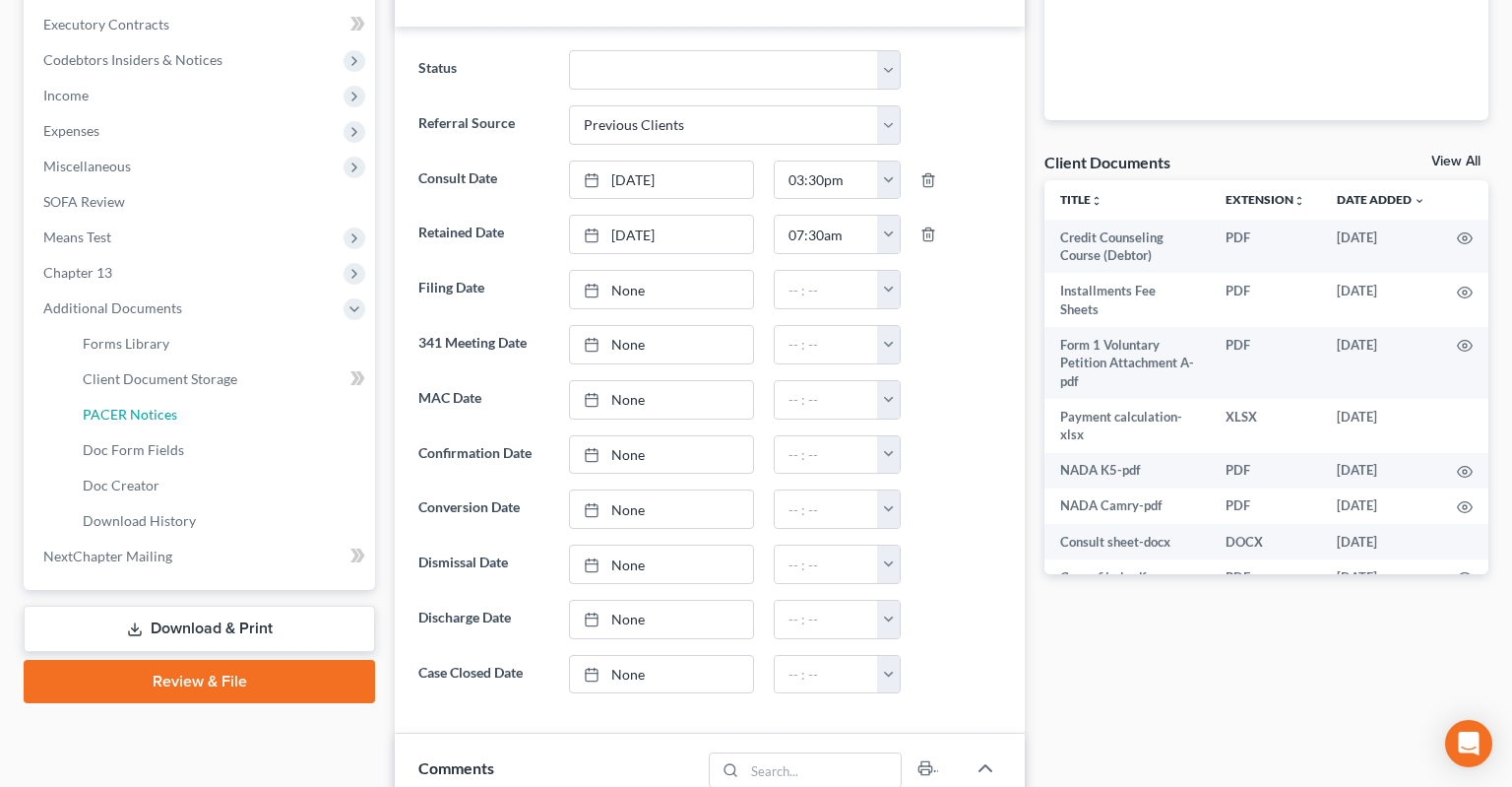 drag, startPoint x: 240, startPoint y: 384, endPoint x: 386, endPoint y: 381, distance: 146.0308 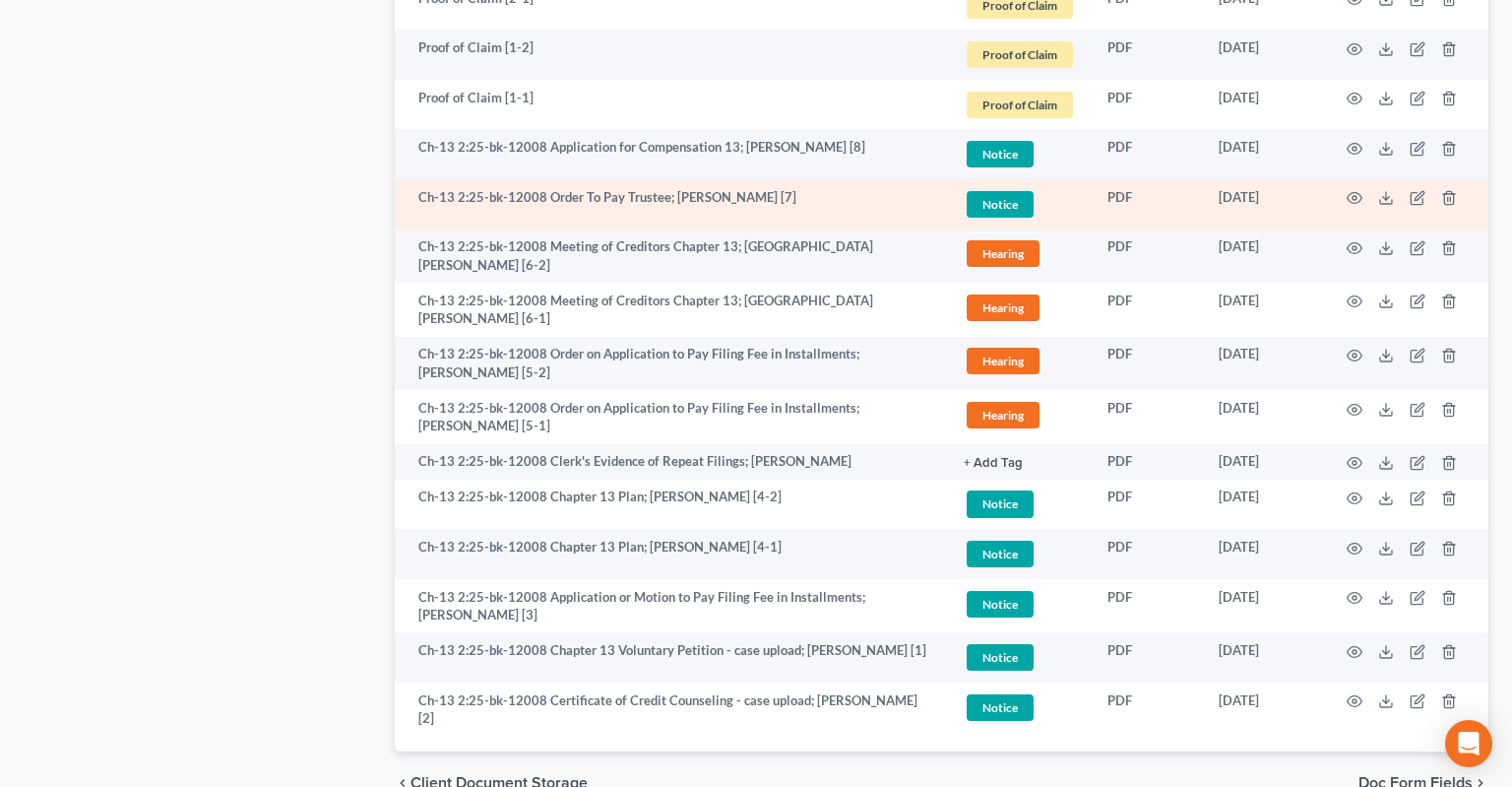 scroll, scrollTop: 1672, scrollLeft: 0, axis: vertical 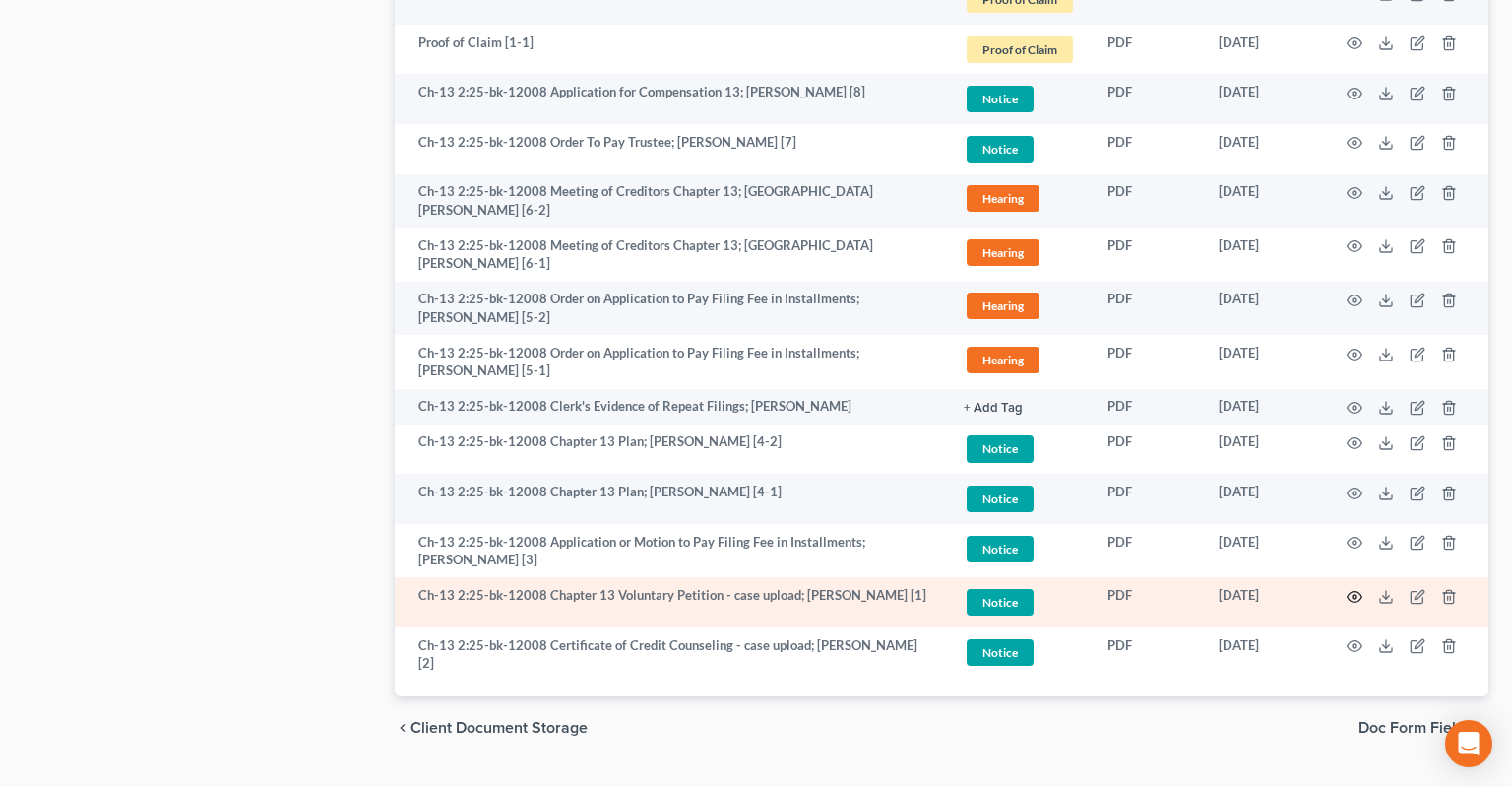 click 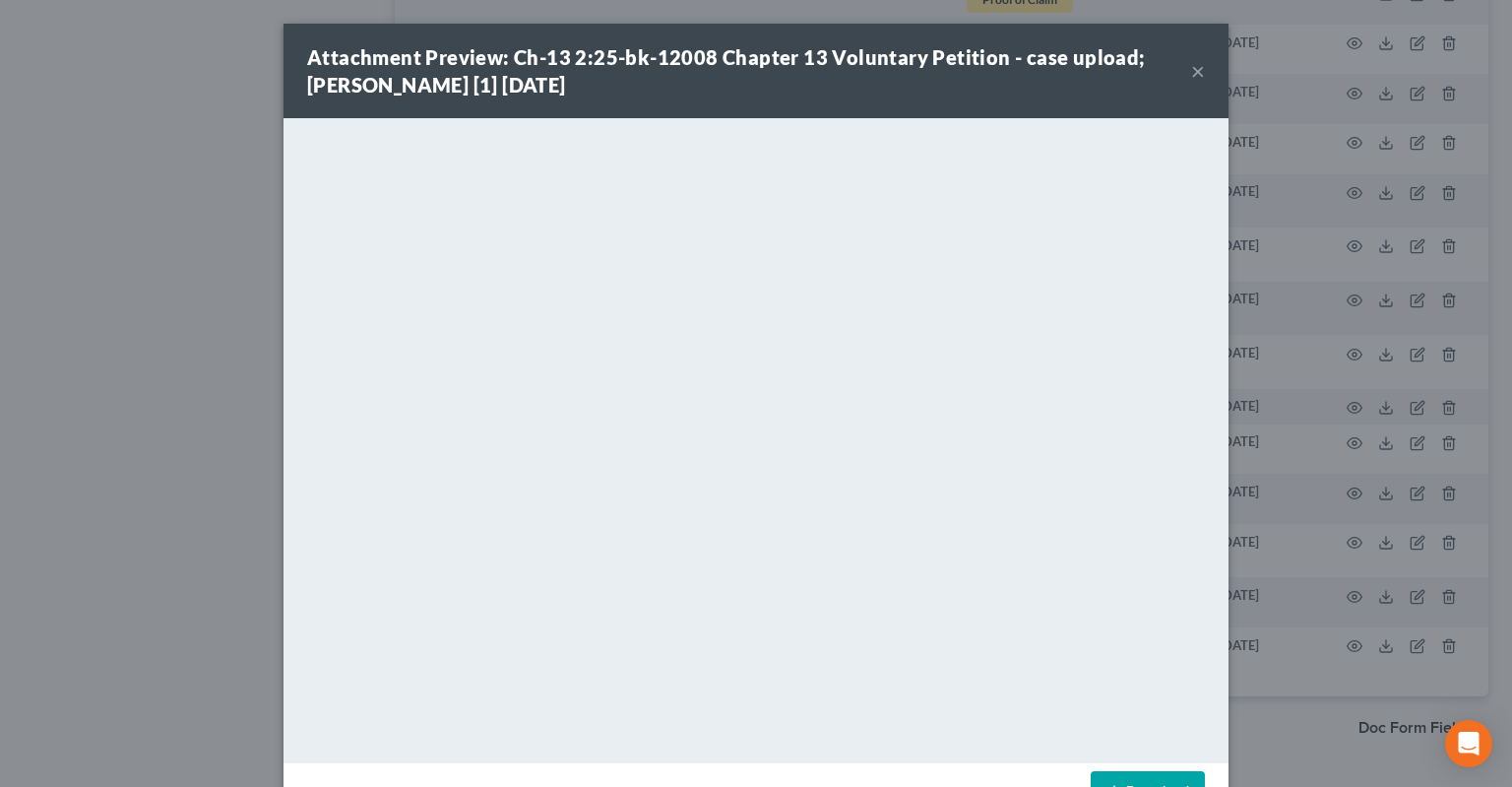click on "Download" at bounding box center (1148, 792) 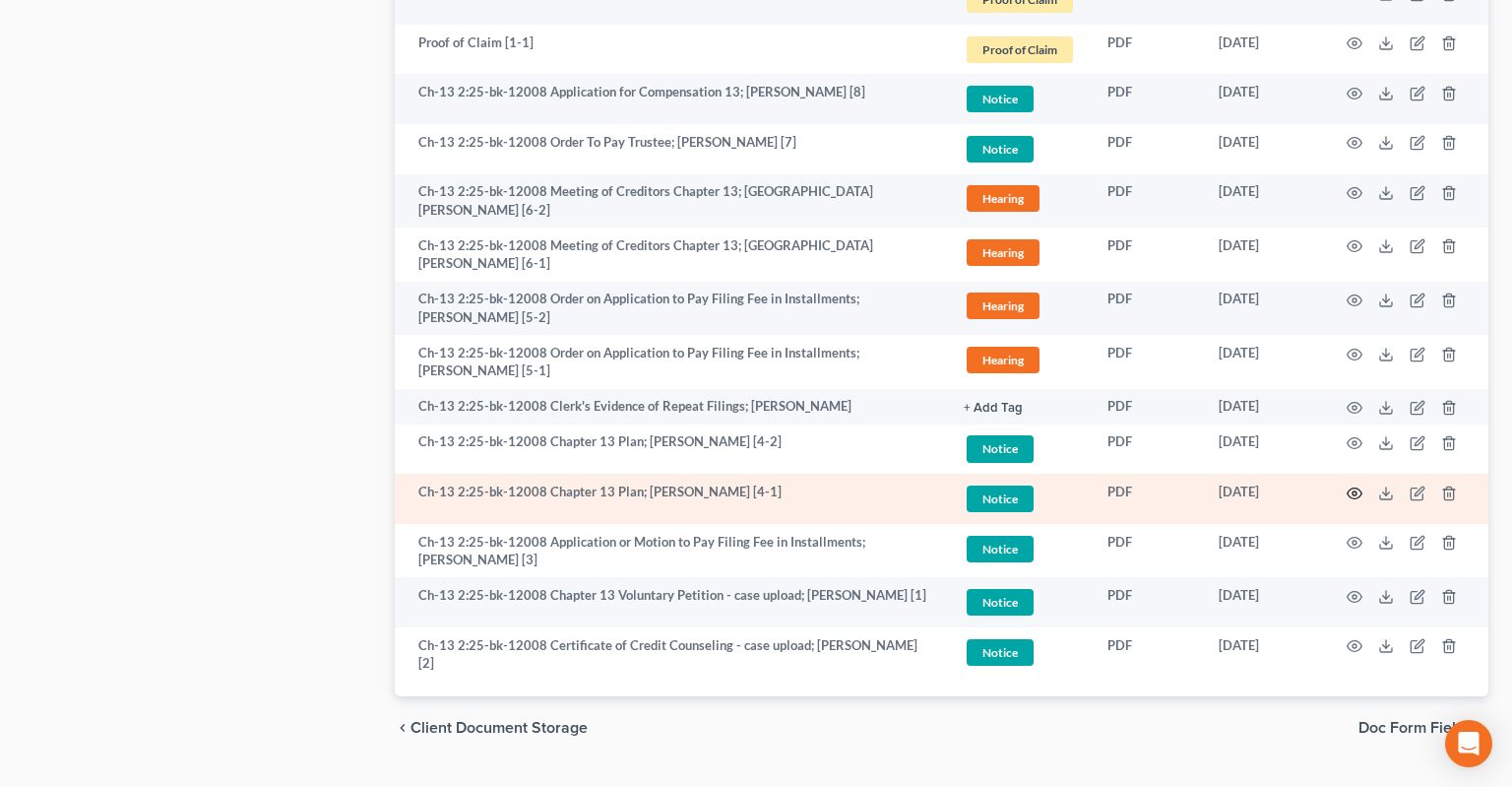 click 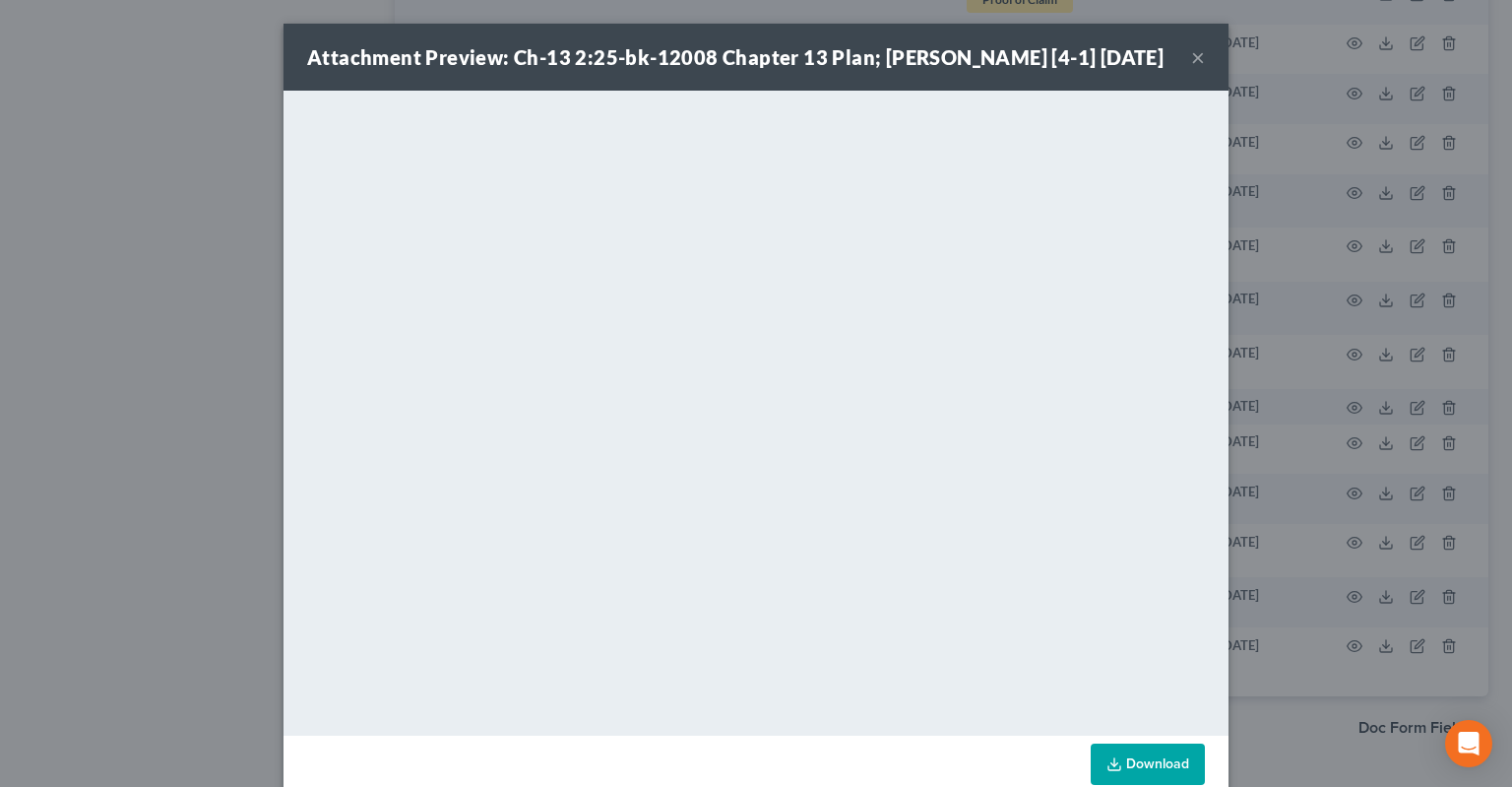 click on "Download" at bounding box center (1148, 764) 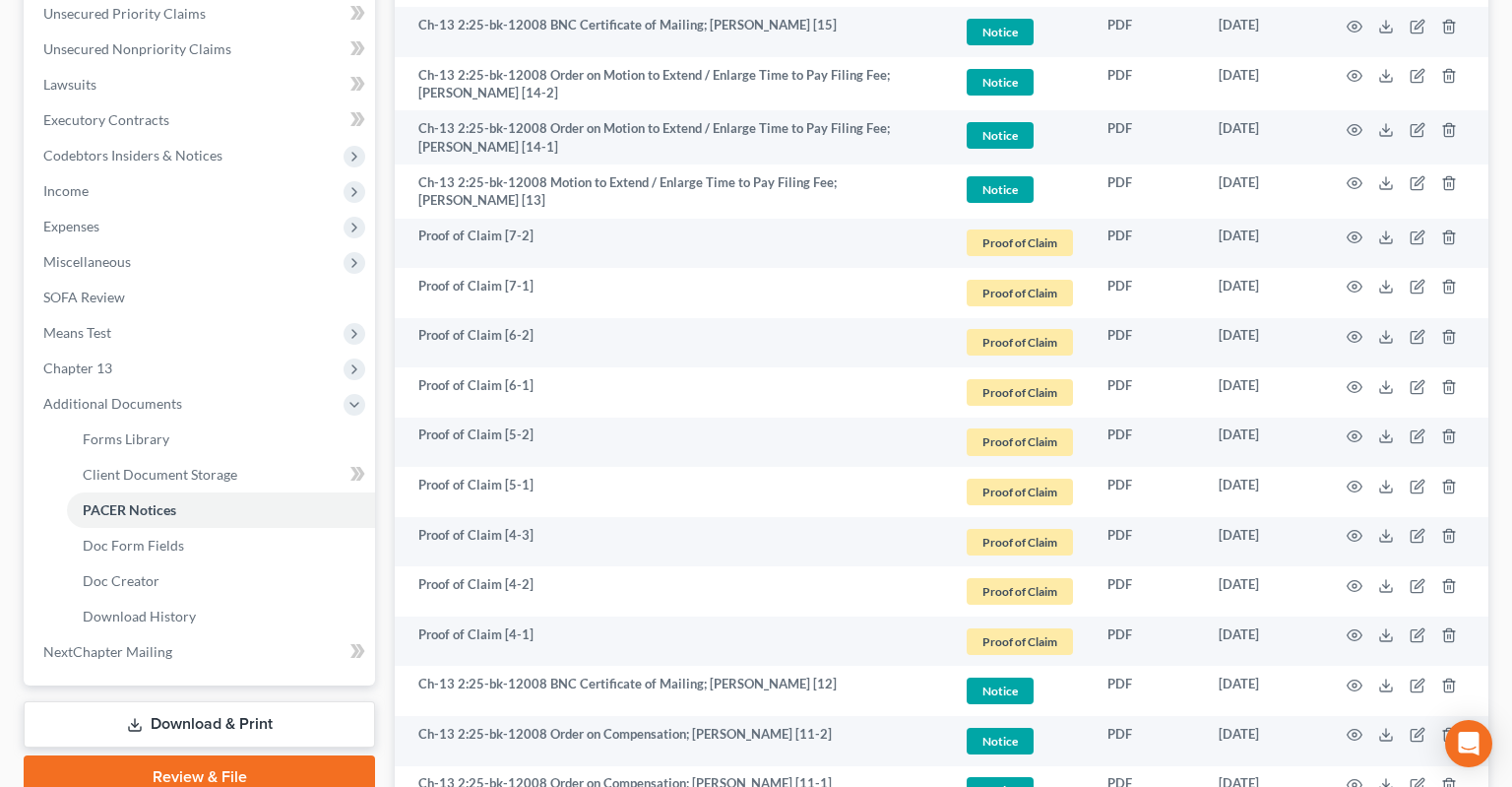 scroll, scrollTop: 111, scrollLeft: 0, axis: vertical 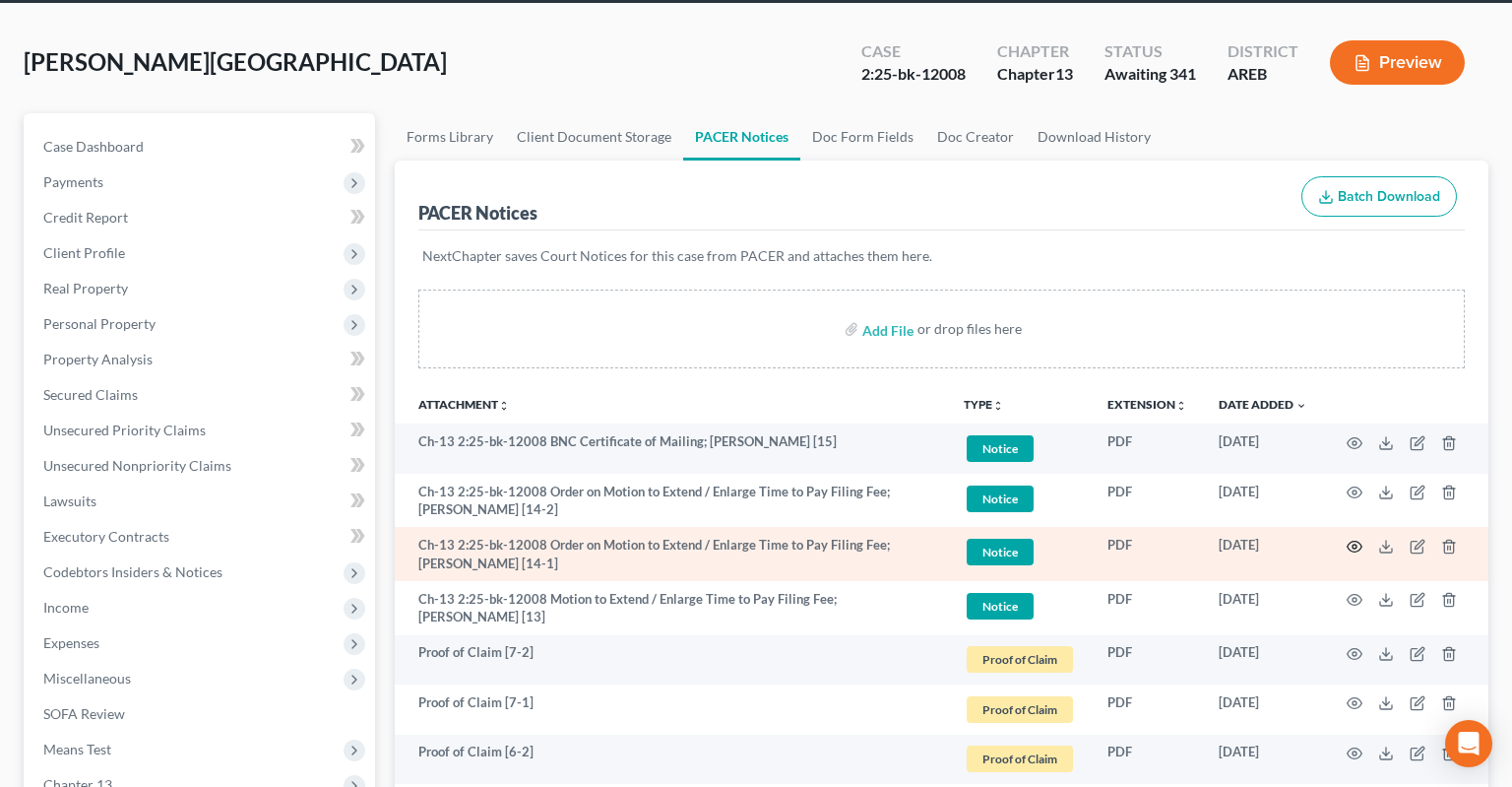click 